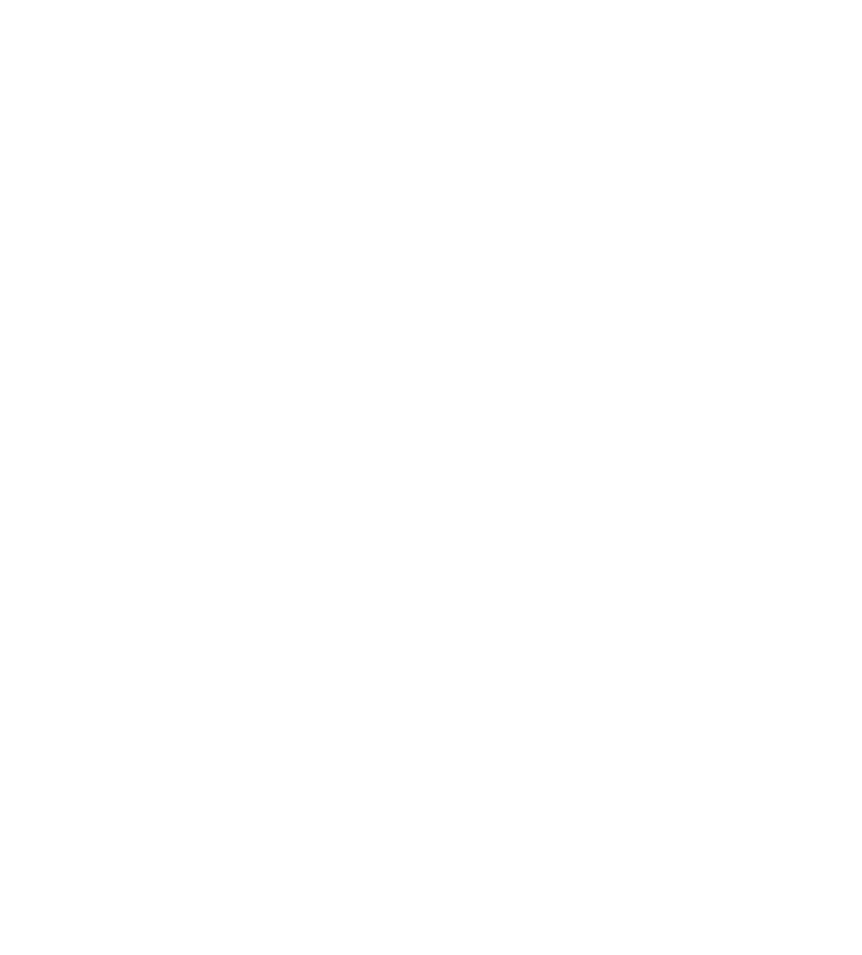 scroll, scrollTop: 0, scrollLeft: 0, axis: both 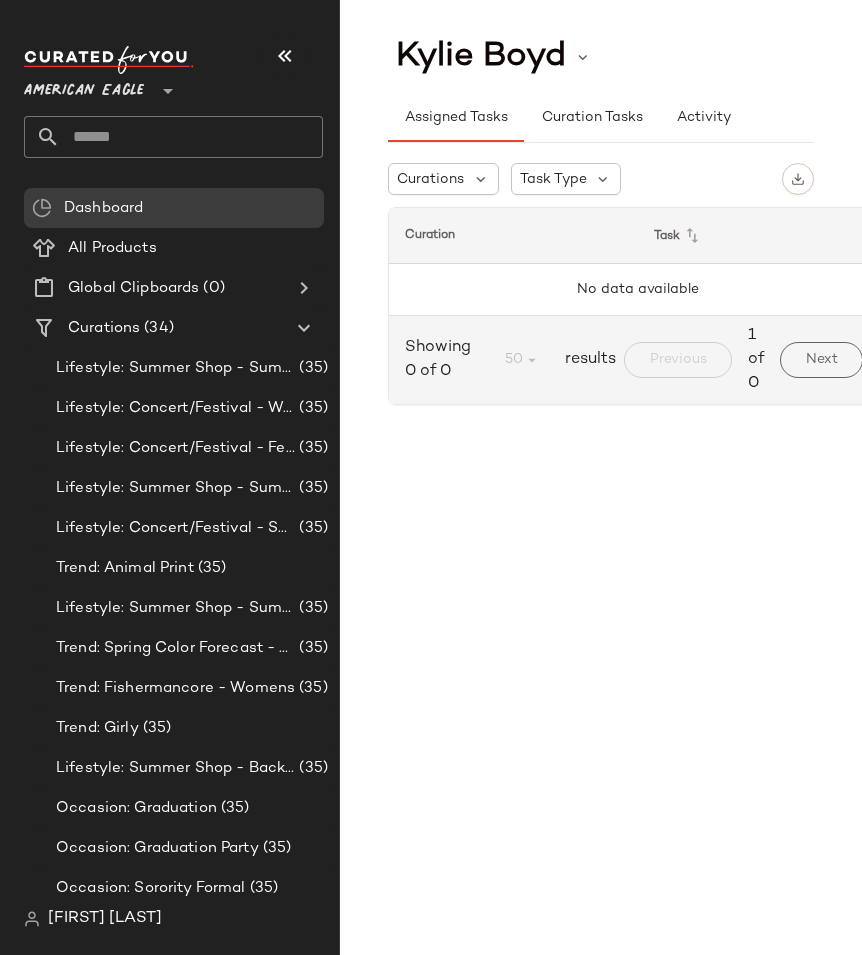 click on "American Eagle" at bounding box center [84, 86] 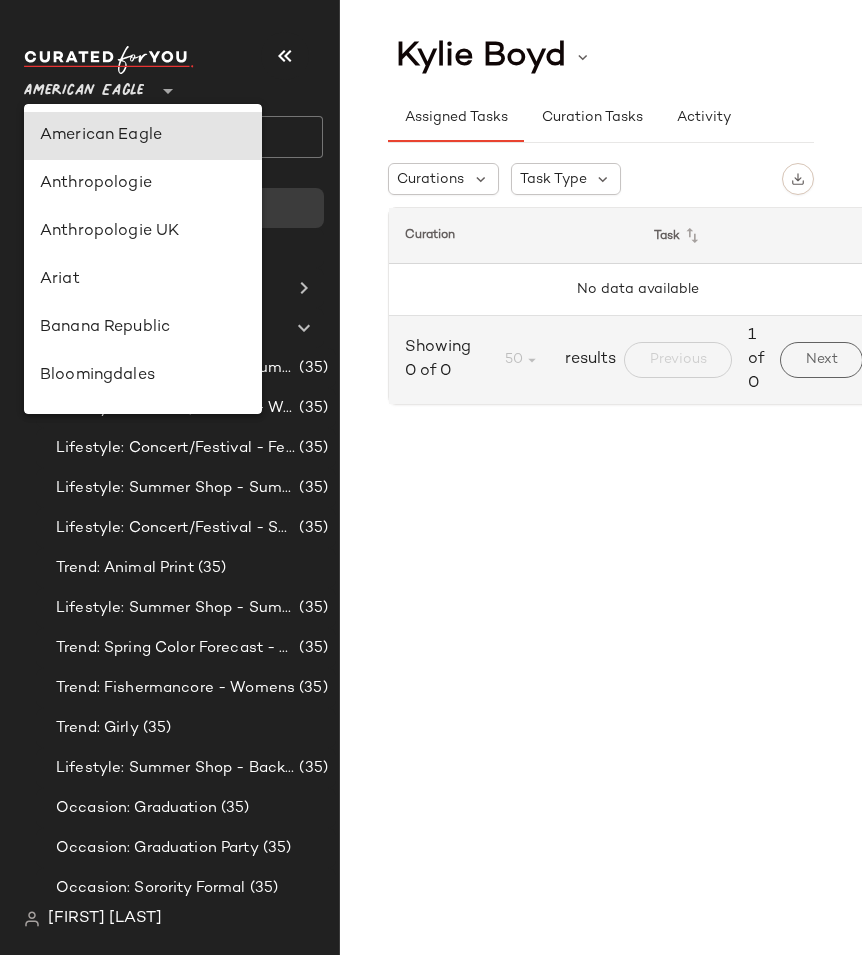 click on "American Eagle" at bounding box center [84, 86] 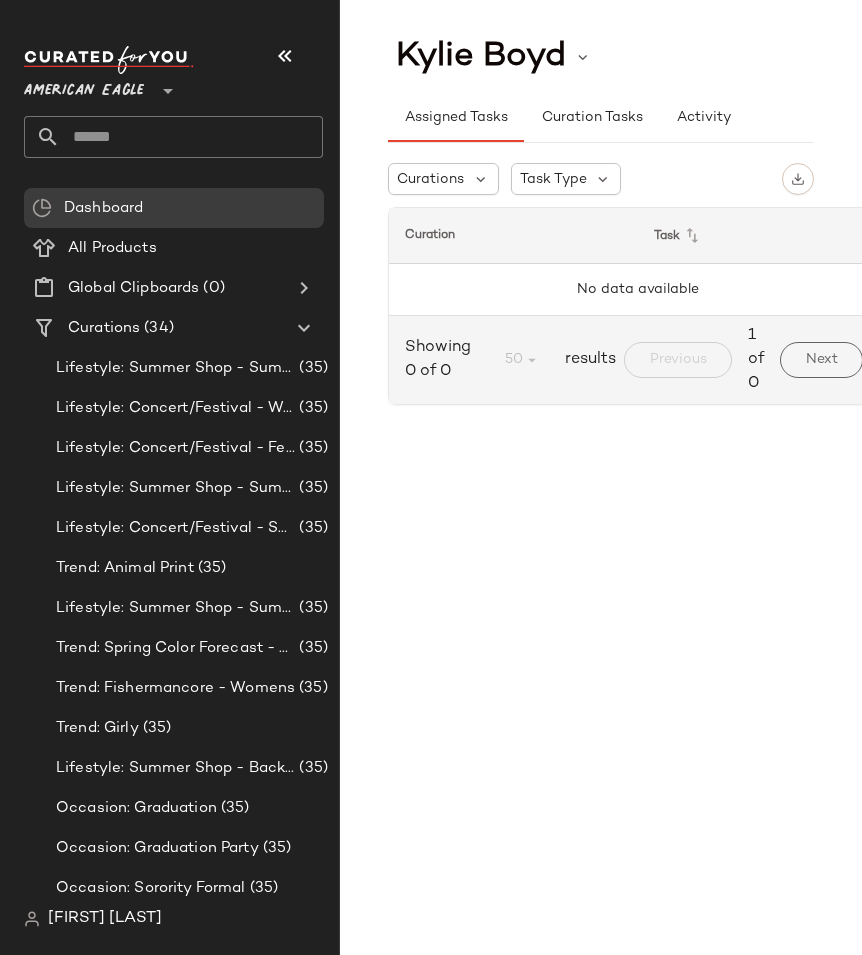 click on "American Eagle **" at bounding box center [181, 110] 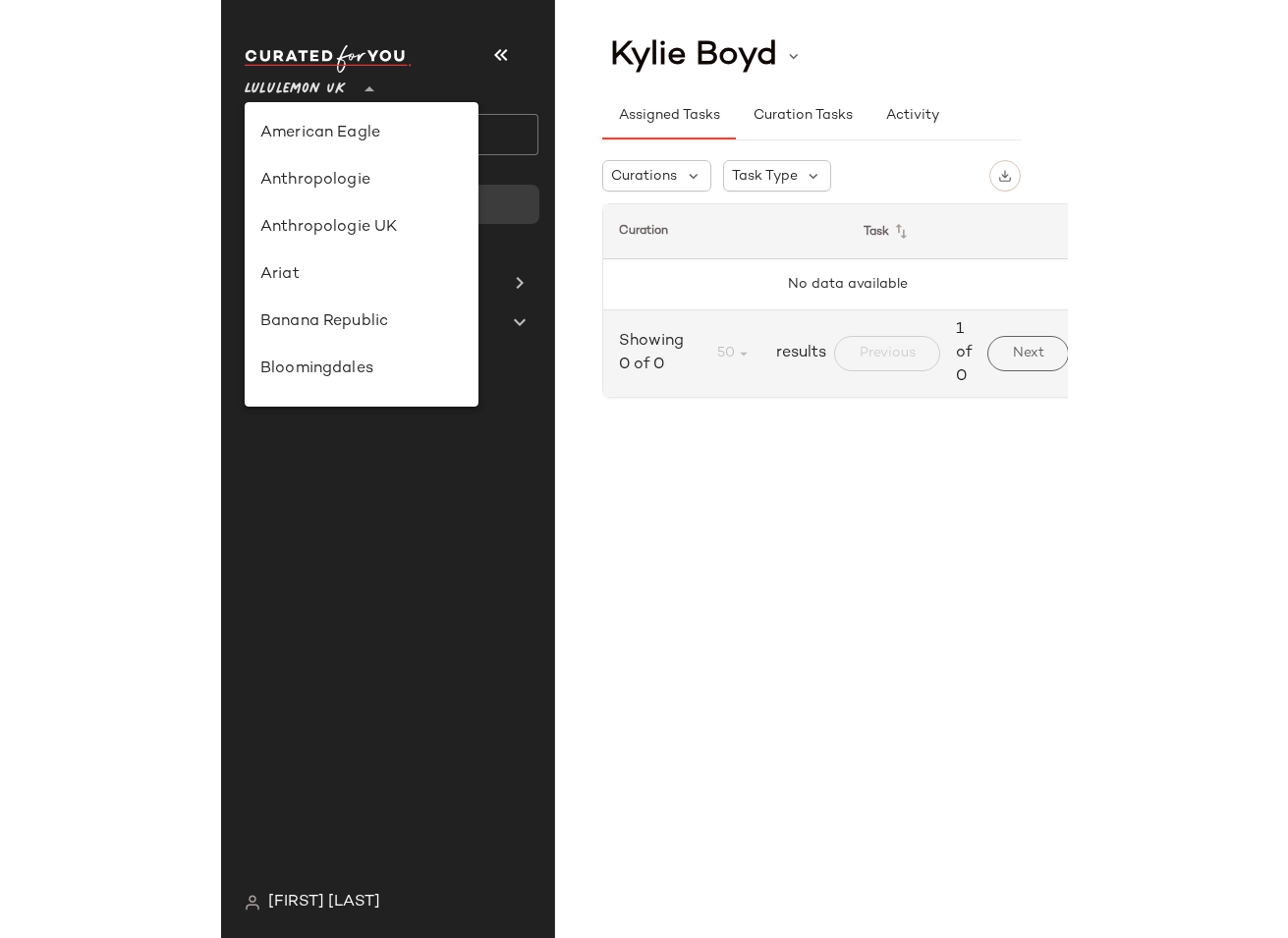 scroll, scrollTop: 492, scrollLeft: 0, axis: vertical 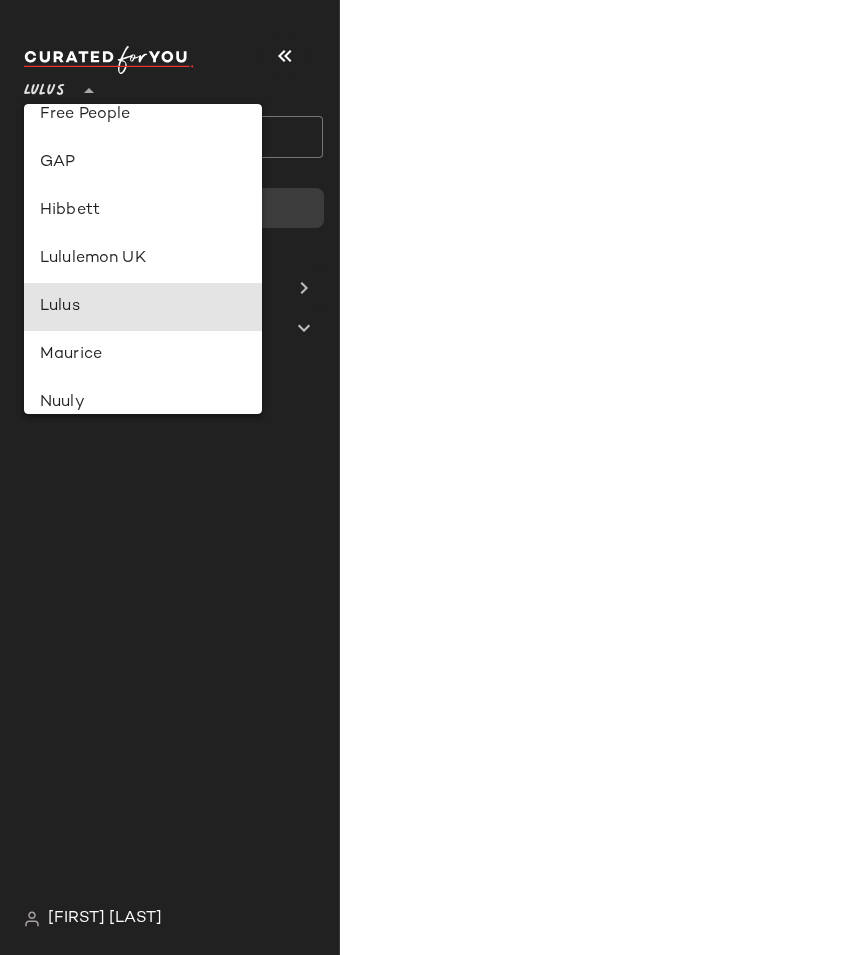 type on "**" 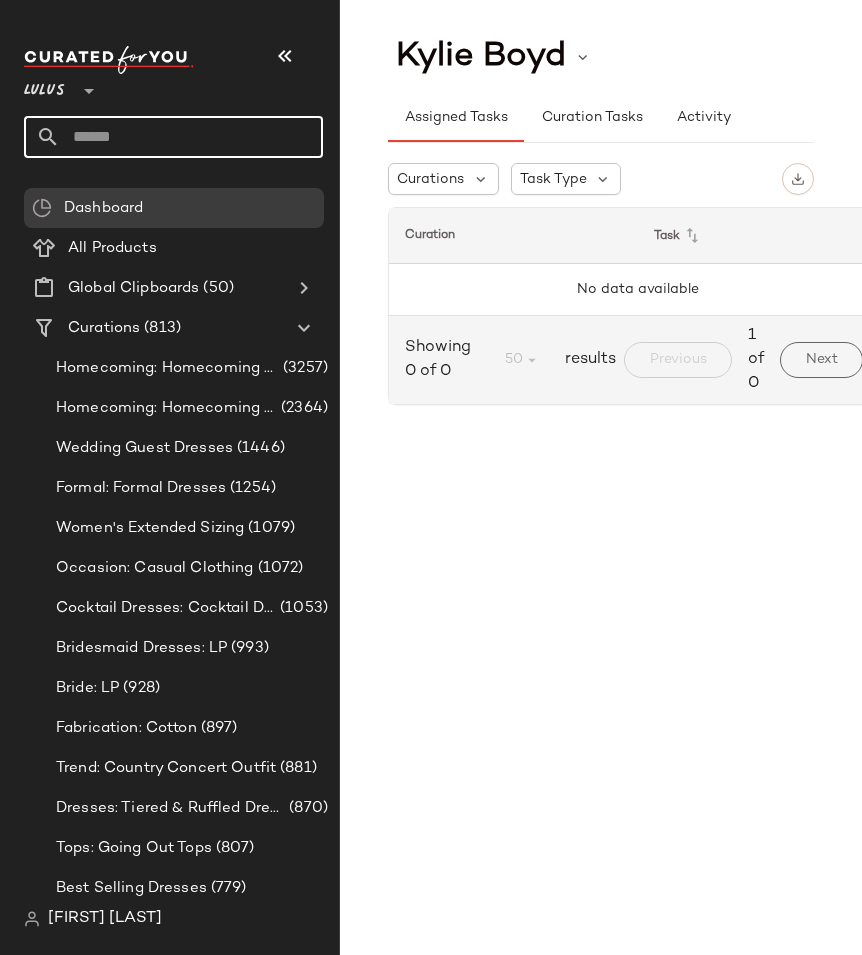 click 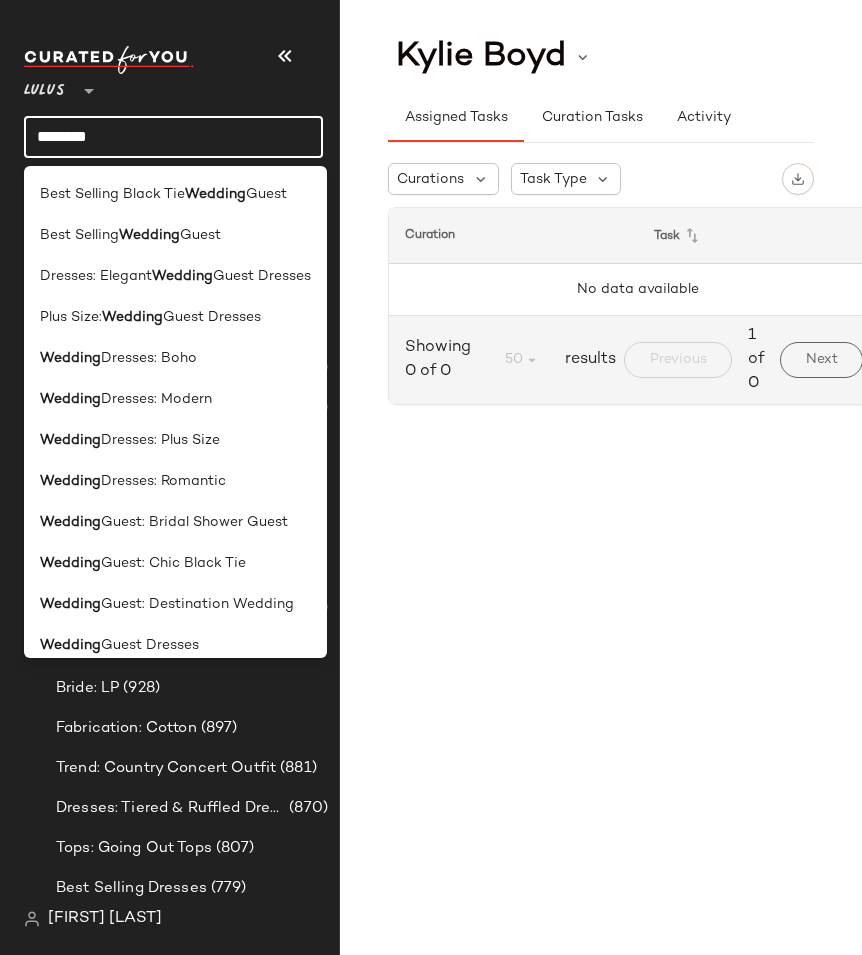 type on "*********" 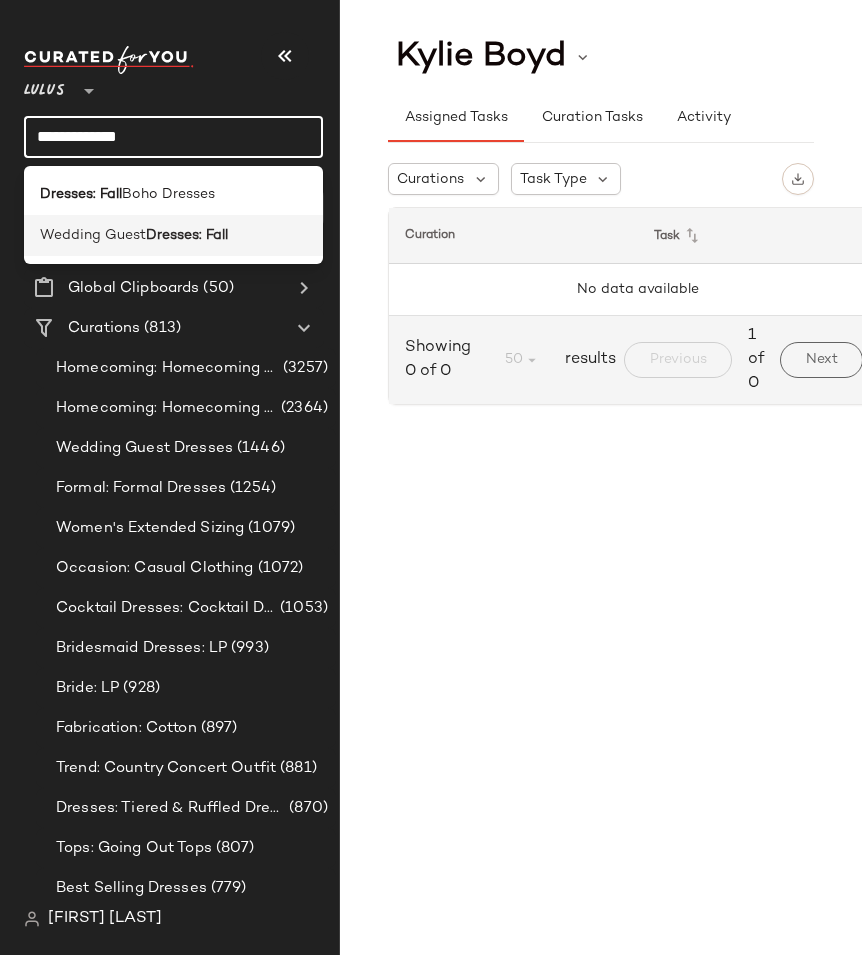 type on "**********" 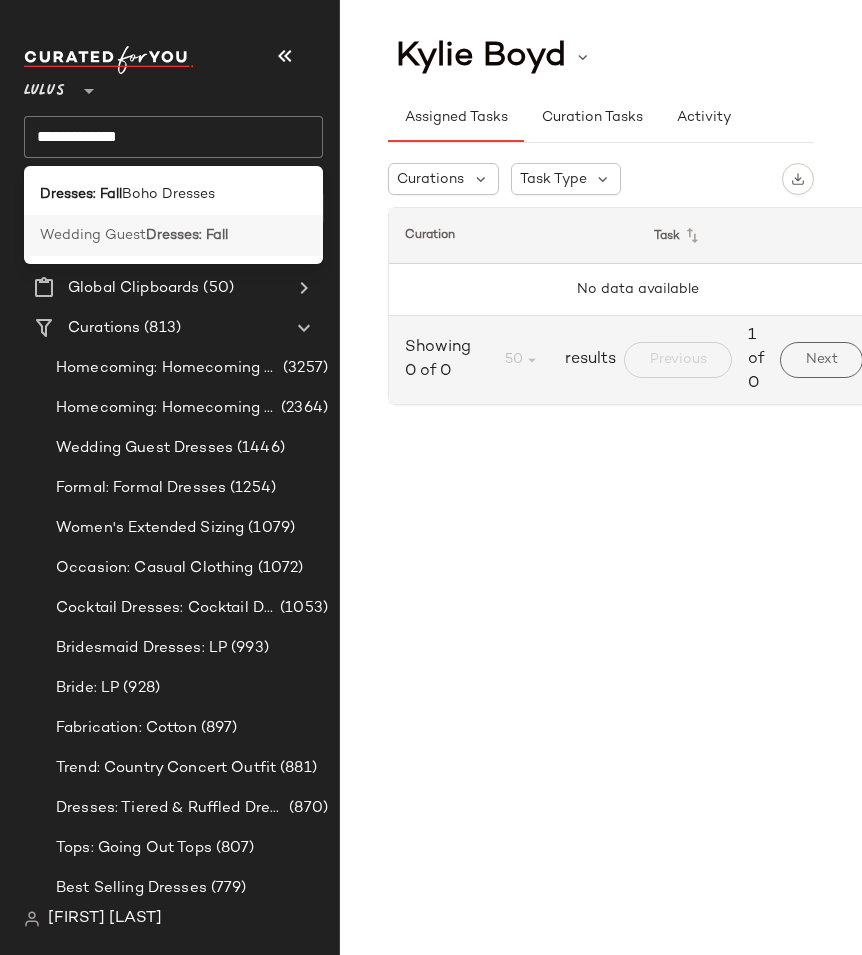 click on "Dresses: Fall" at bounding box center (187, 235) 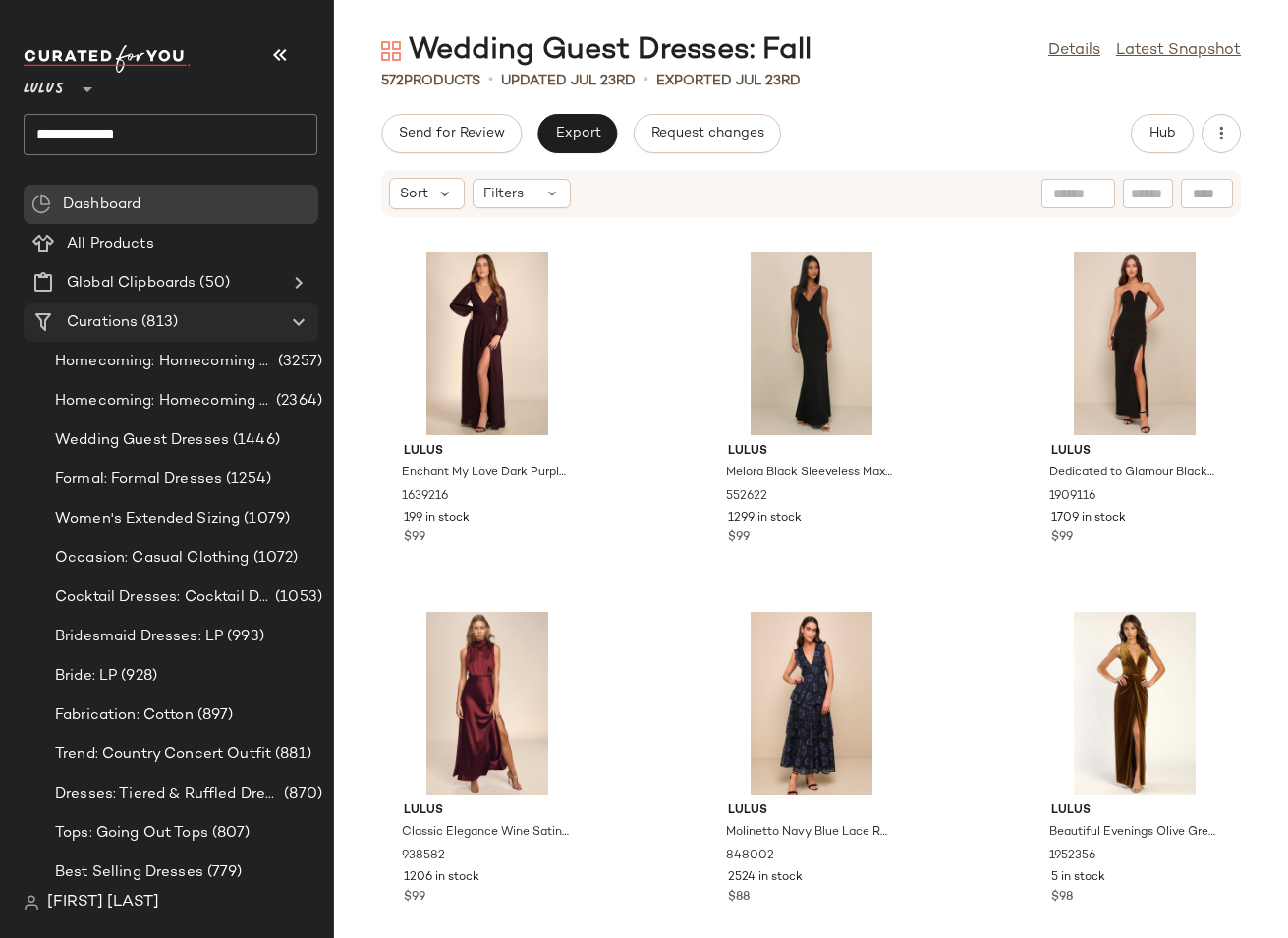 click on "(813)" at bounding box center (157, 322) 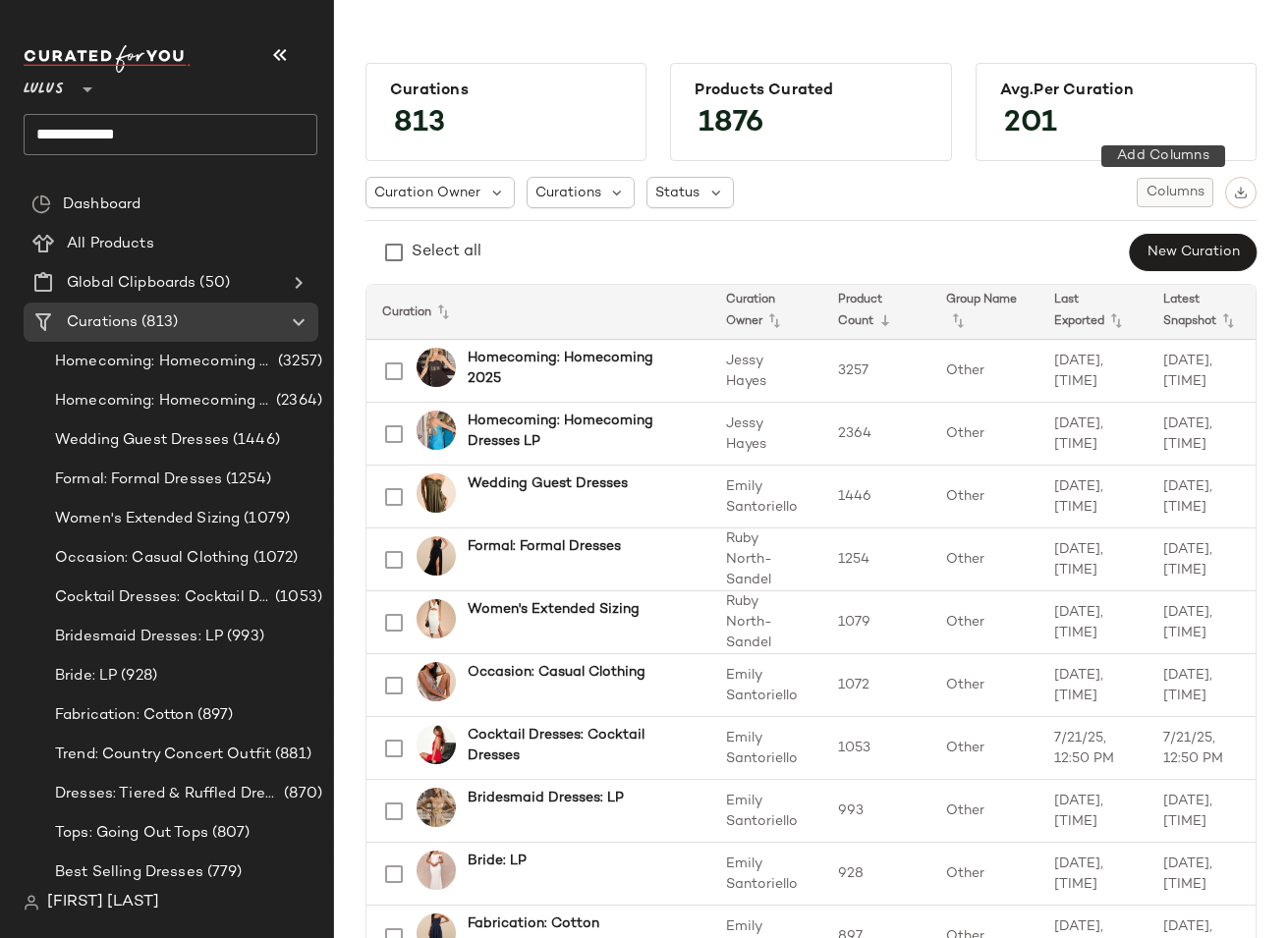 click on "Columns" 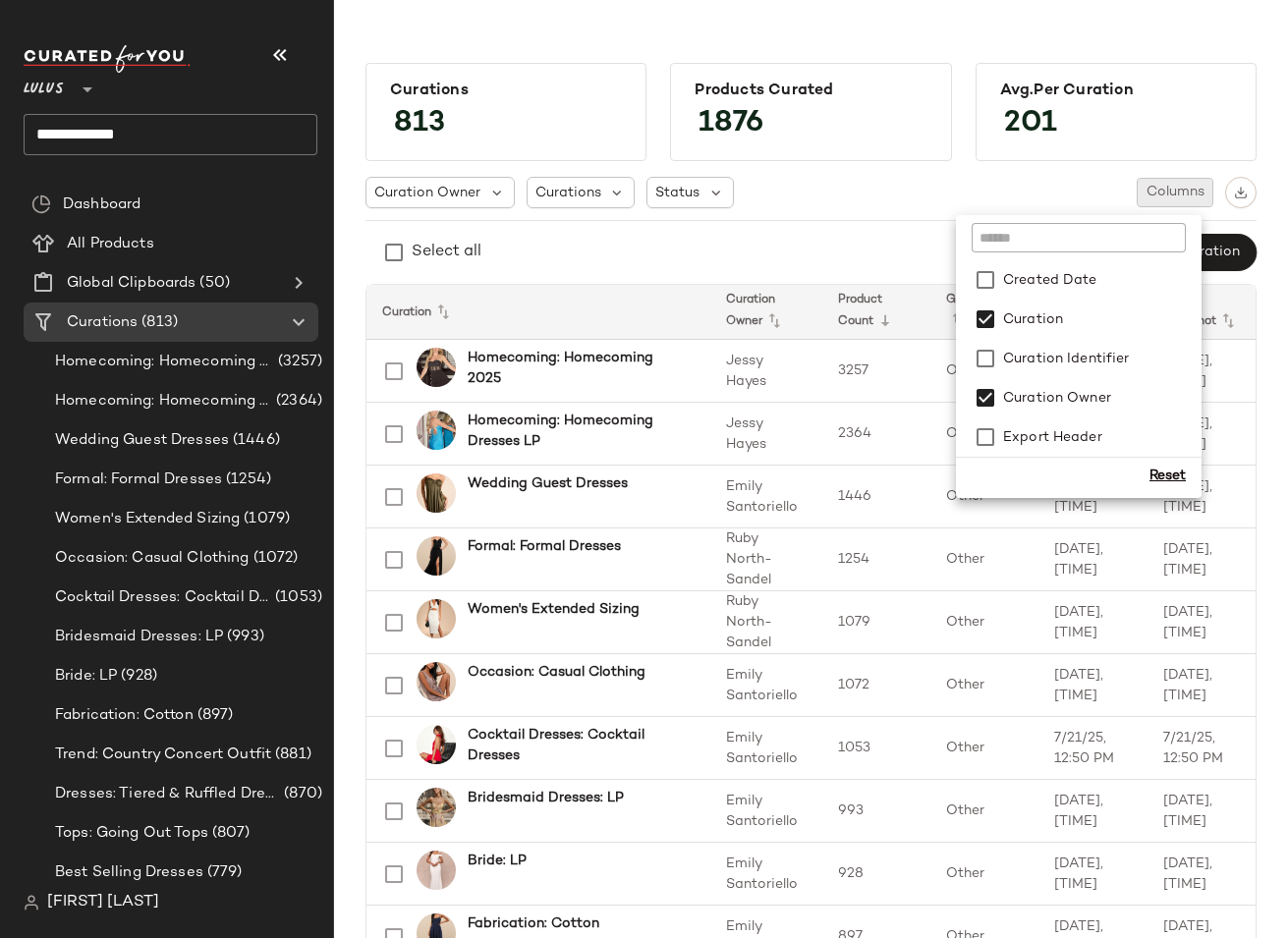 click 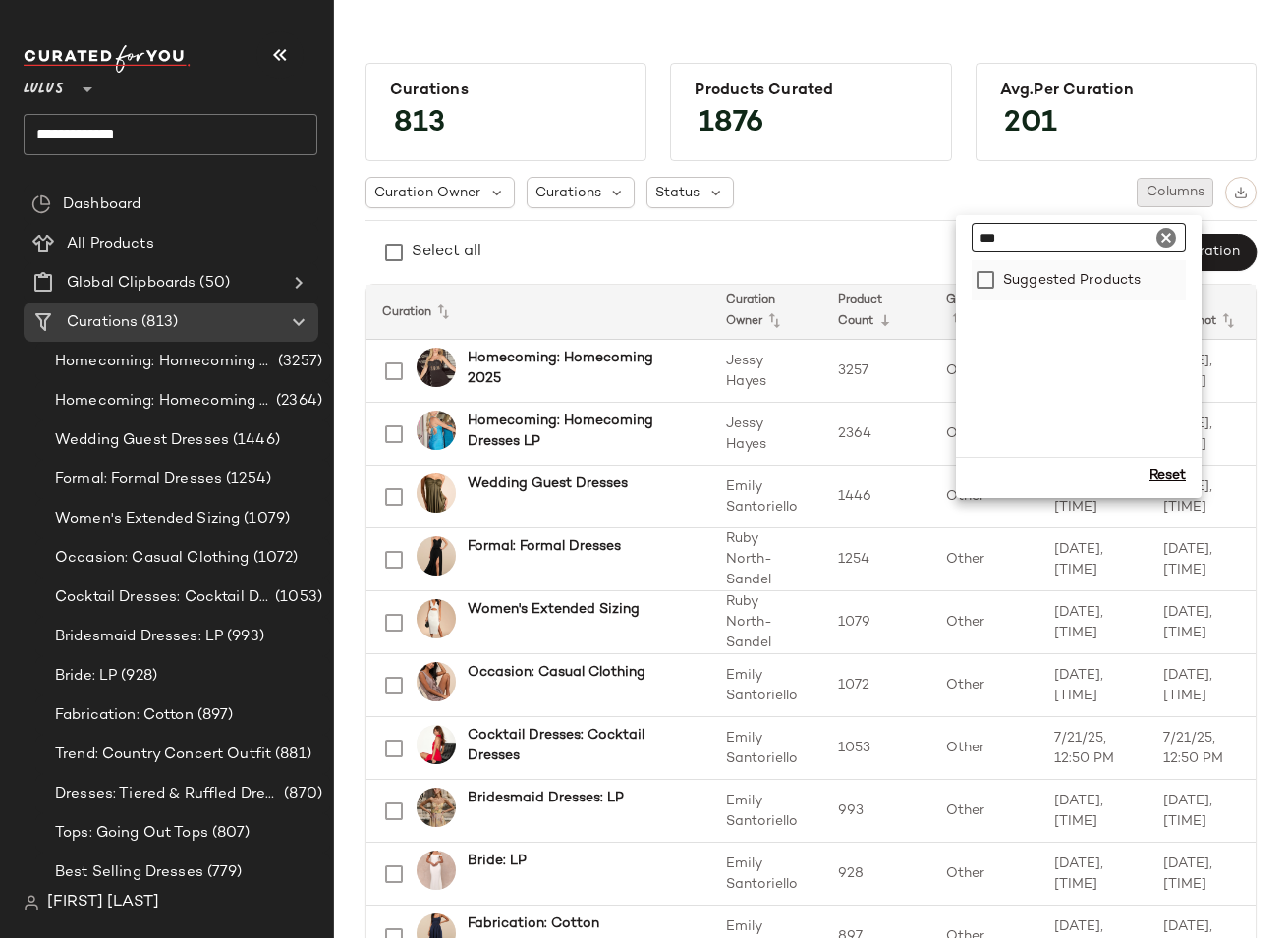 type on "***" 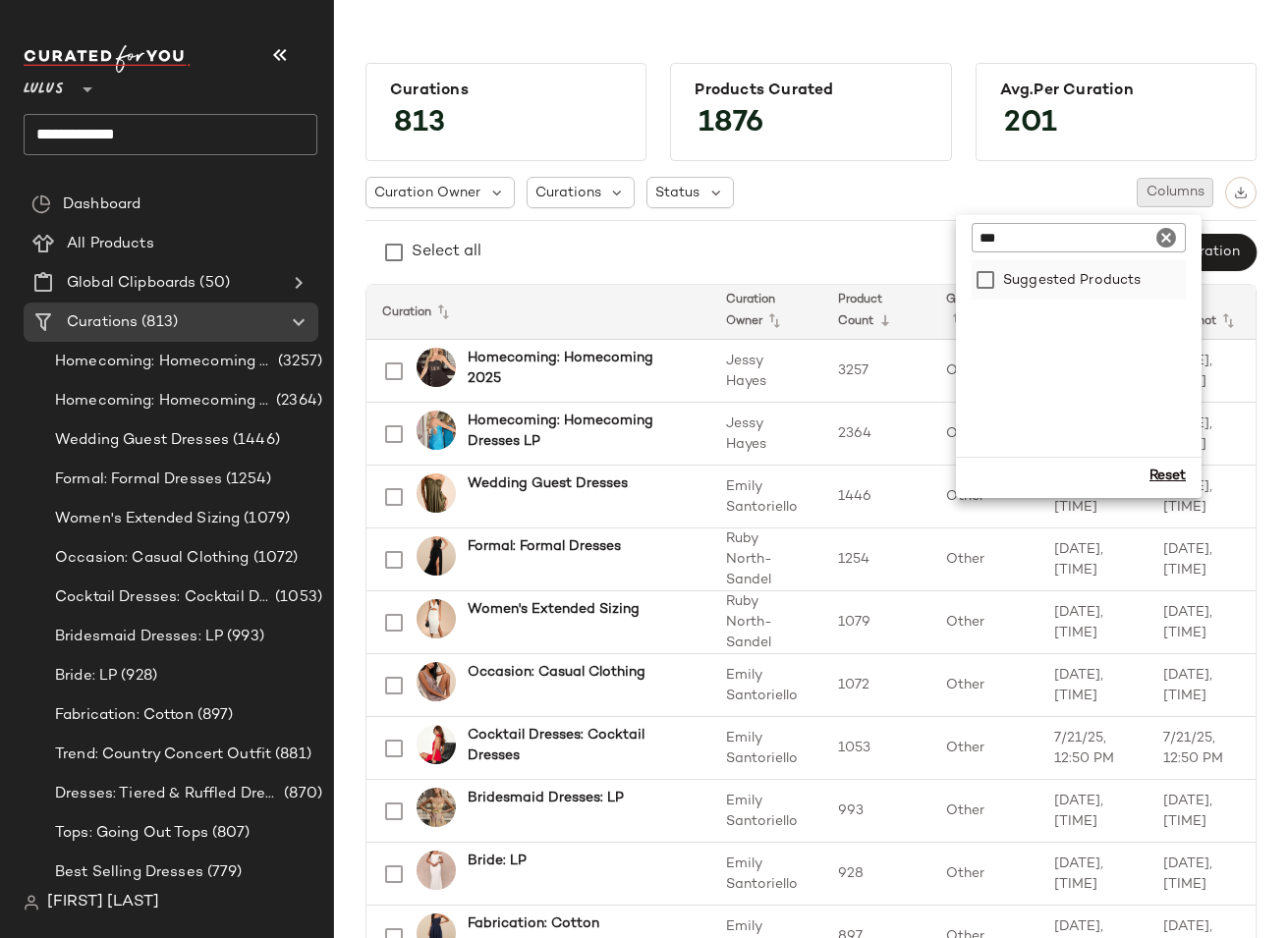 click on "Suggested Products" at bounding box center (1070, 280) 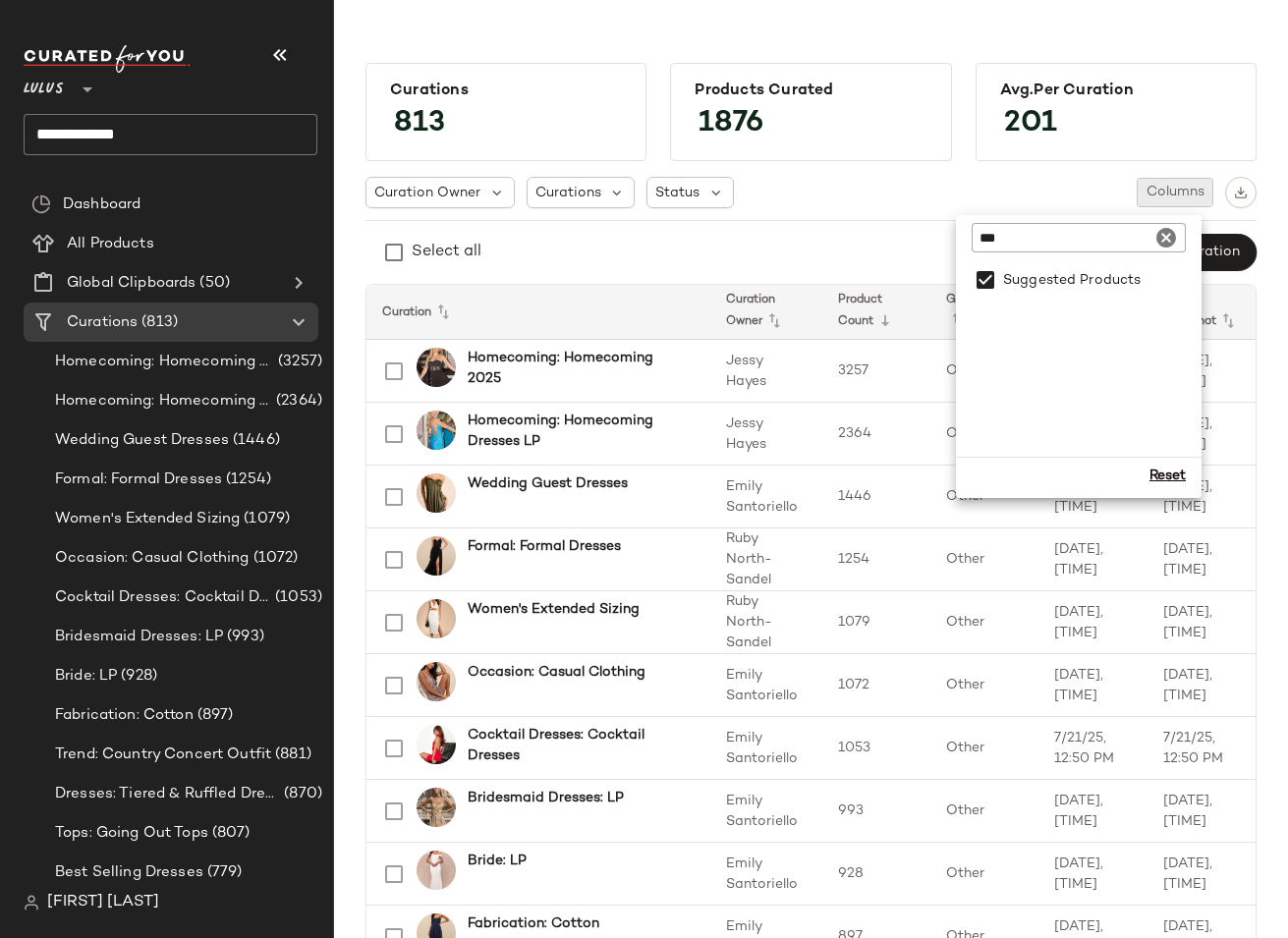 click on "Select all  New Curation" 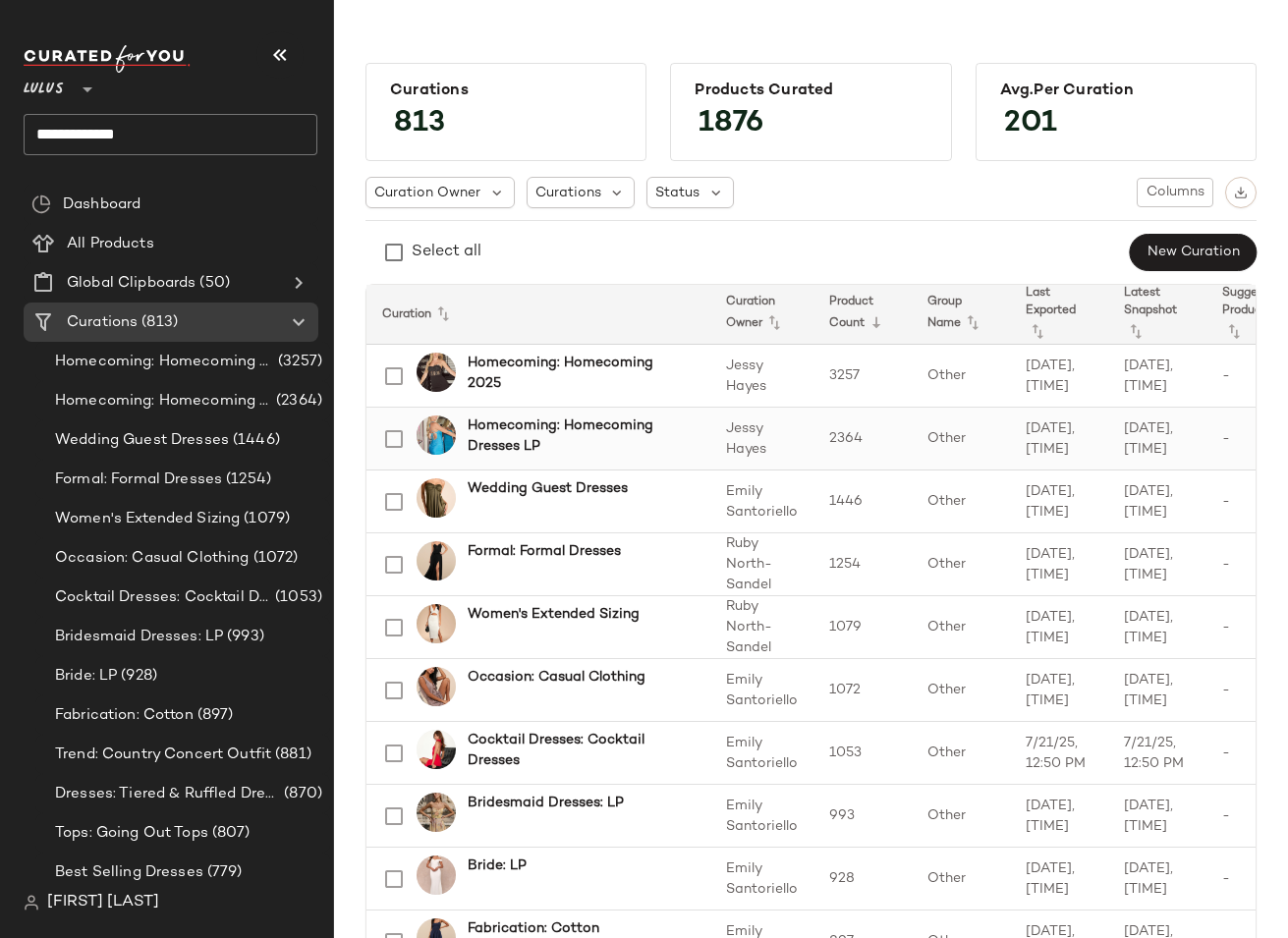 scroll, scrollTop: 0, scrollLeft: 60, axis: horizontal 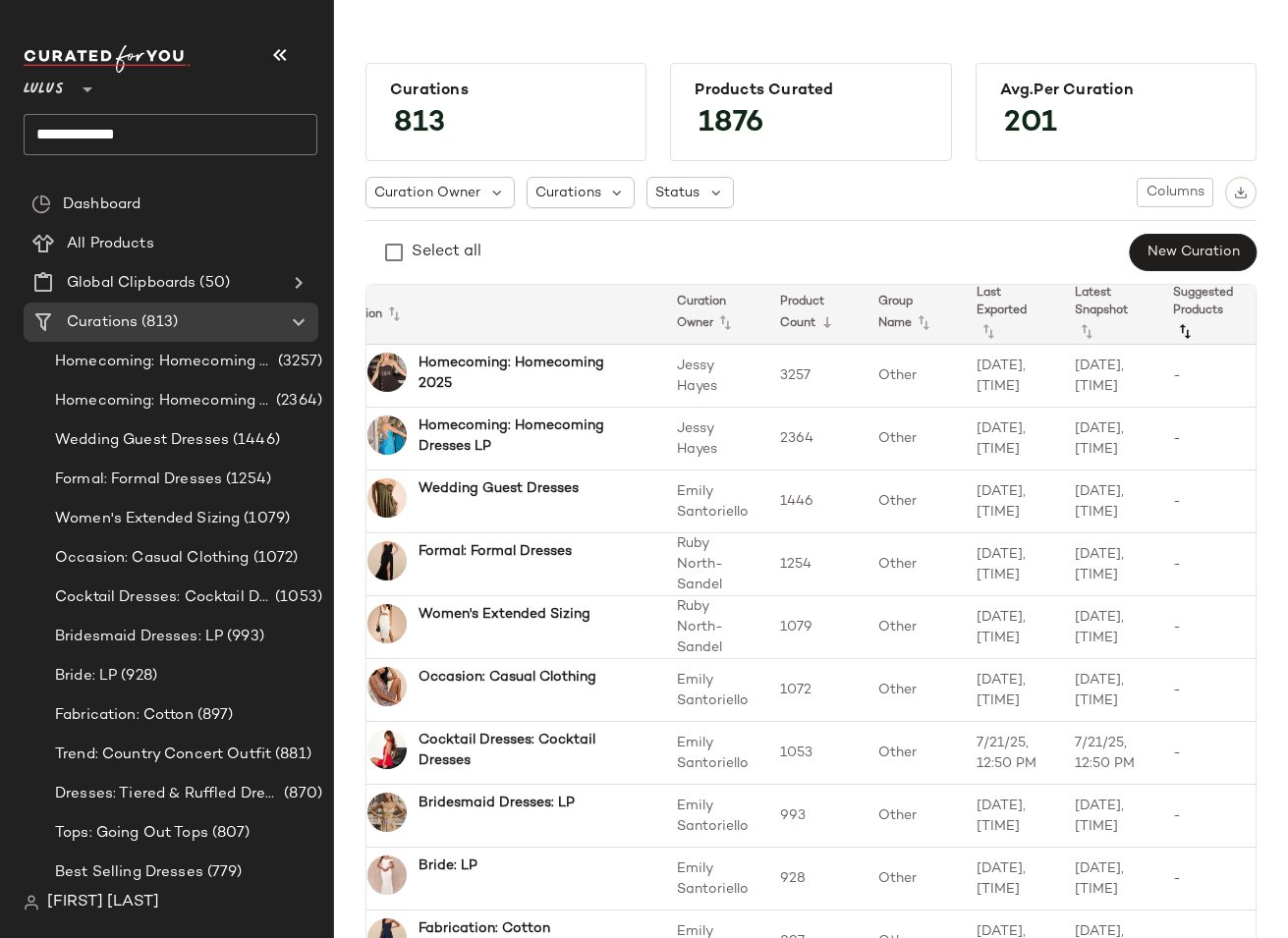 click at bounding box center (1185, 332) 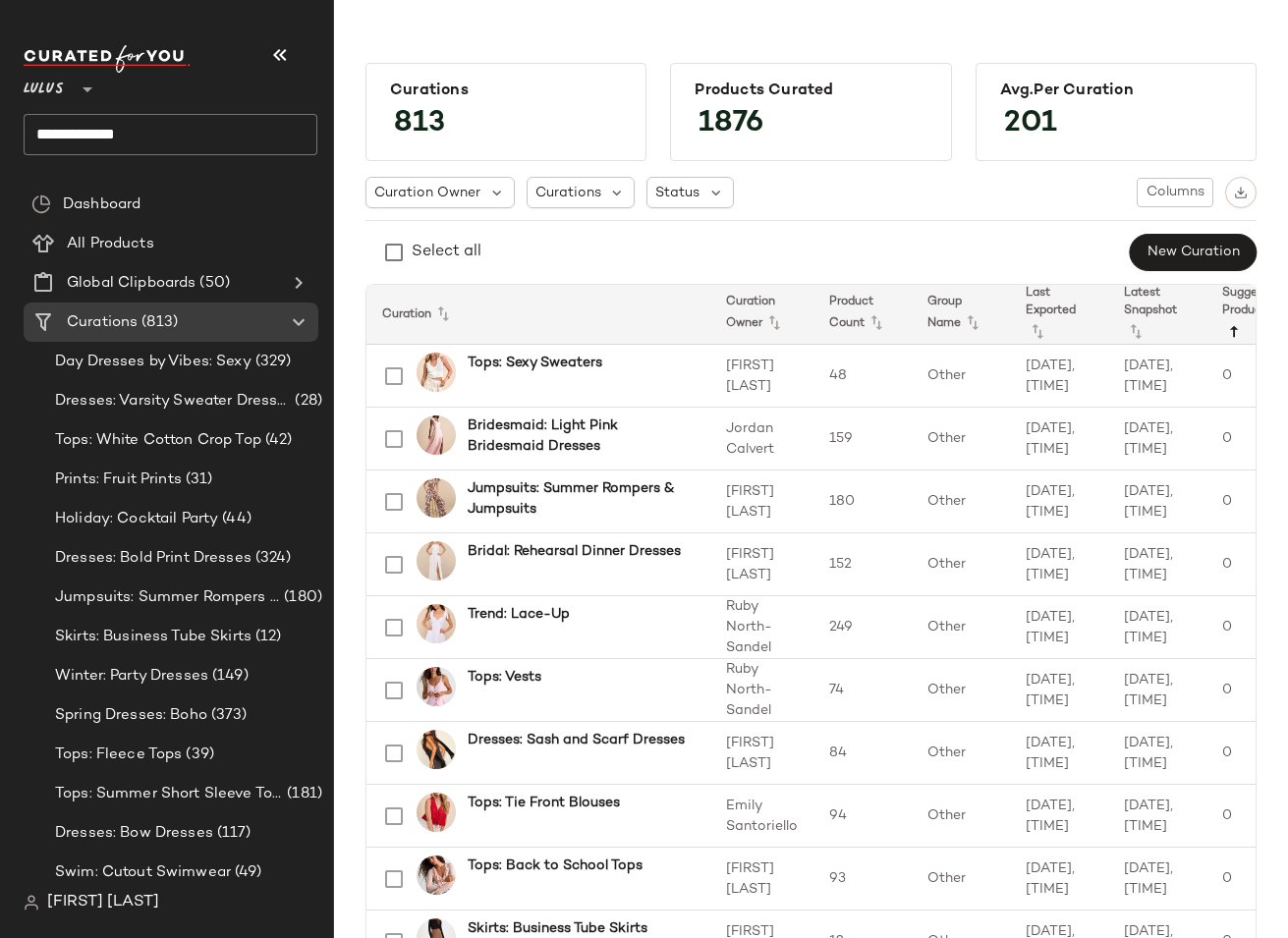 click at bounding box center (1234, 332) 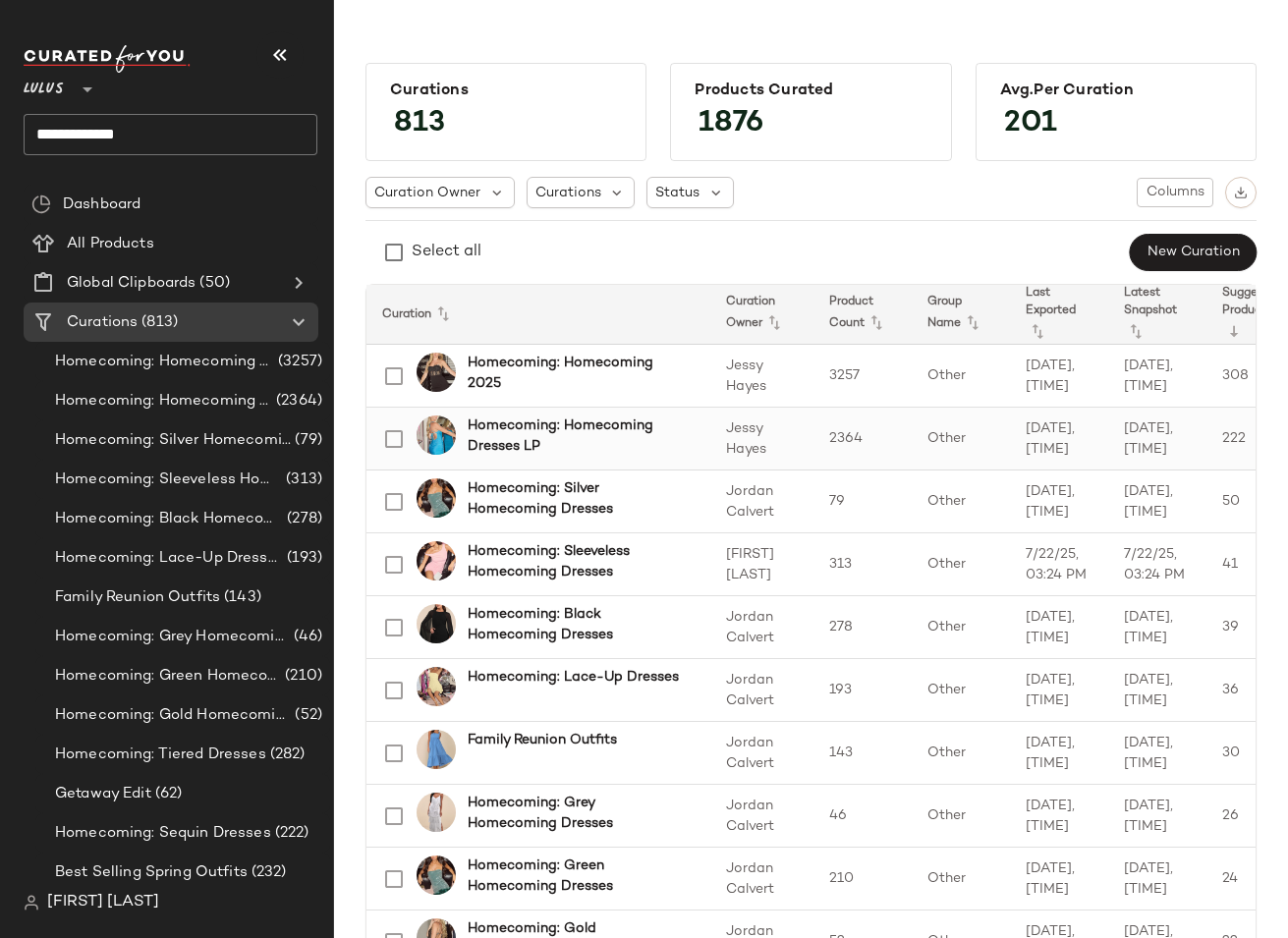 scroll, scrollTop: 0, scrollLeft: 60, axis: horizontal 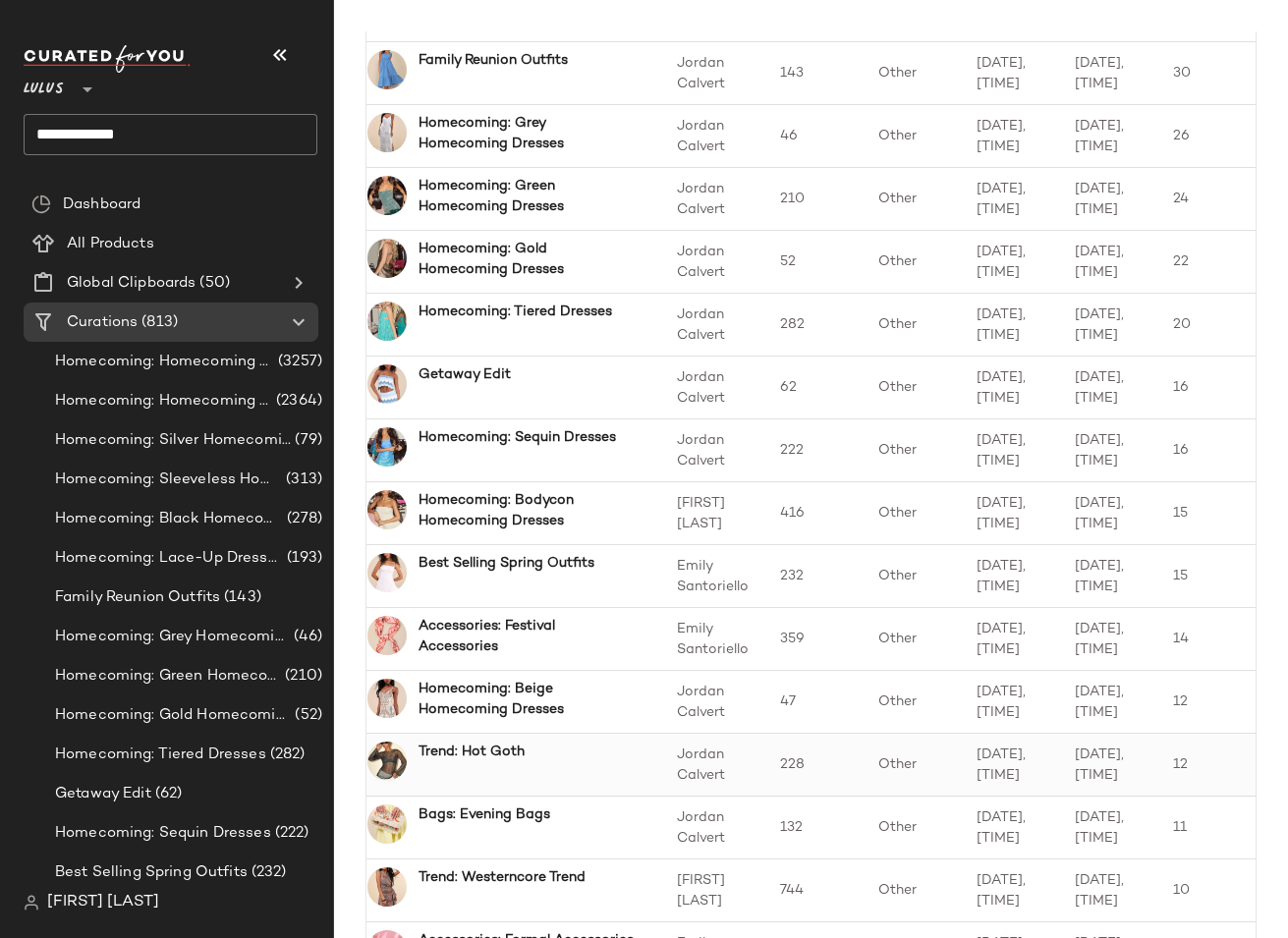 click on "Trend: Hot Goth" at bounding box center [472, 751] 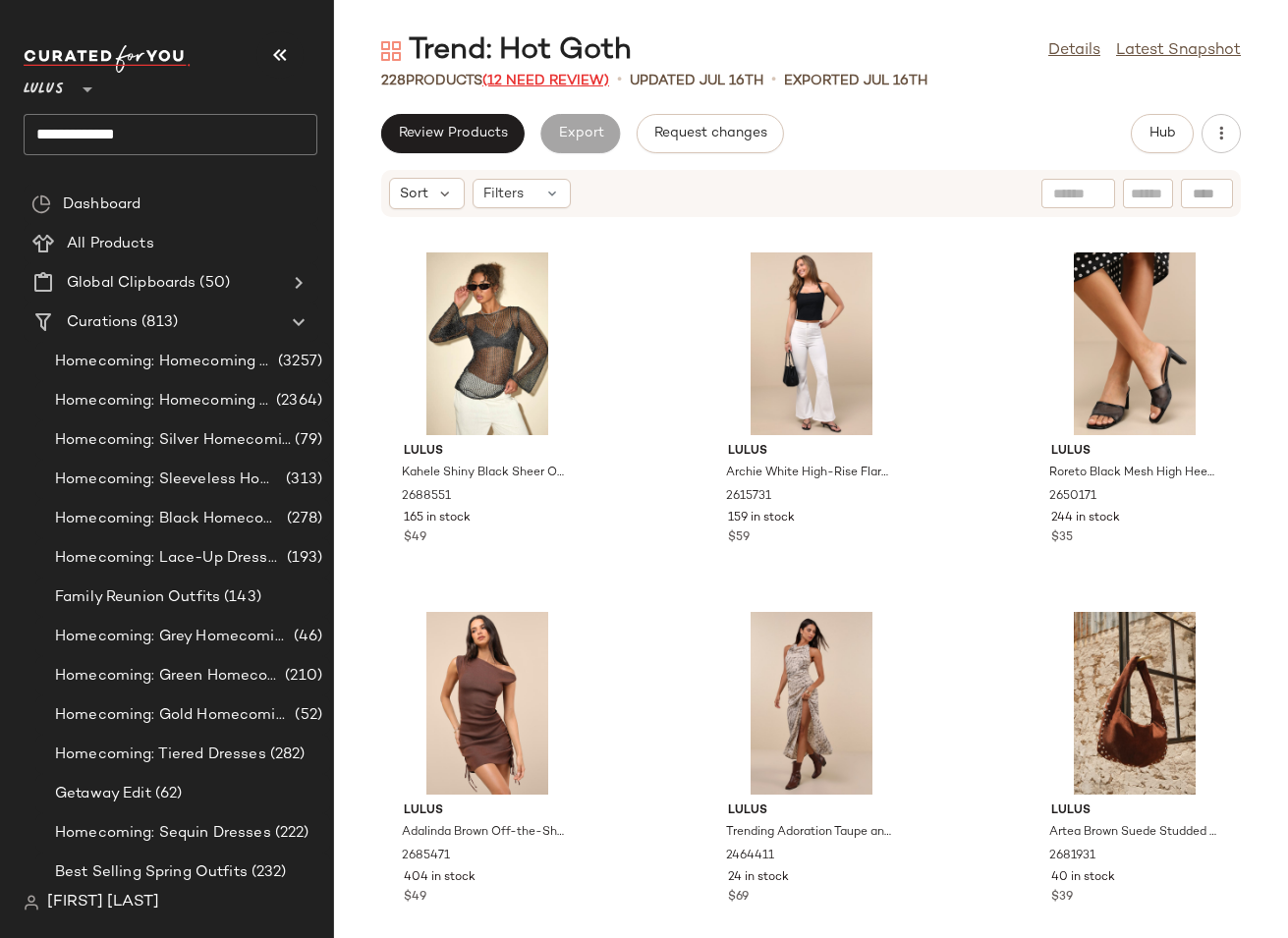 click on "(12 Need Review)" at bounding box center [545, 81] 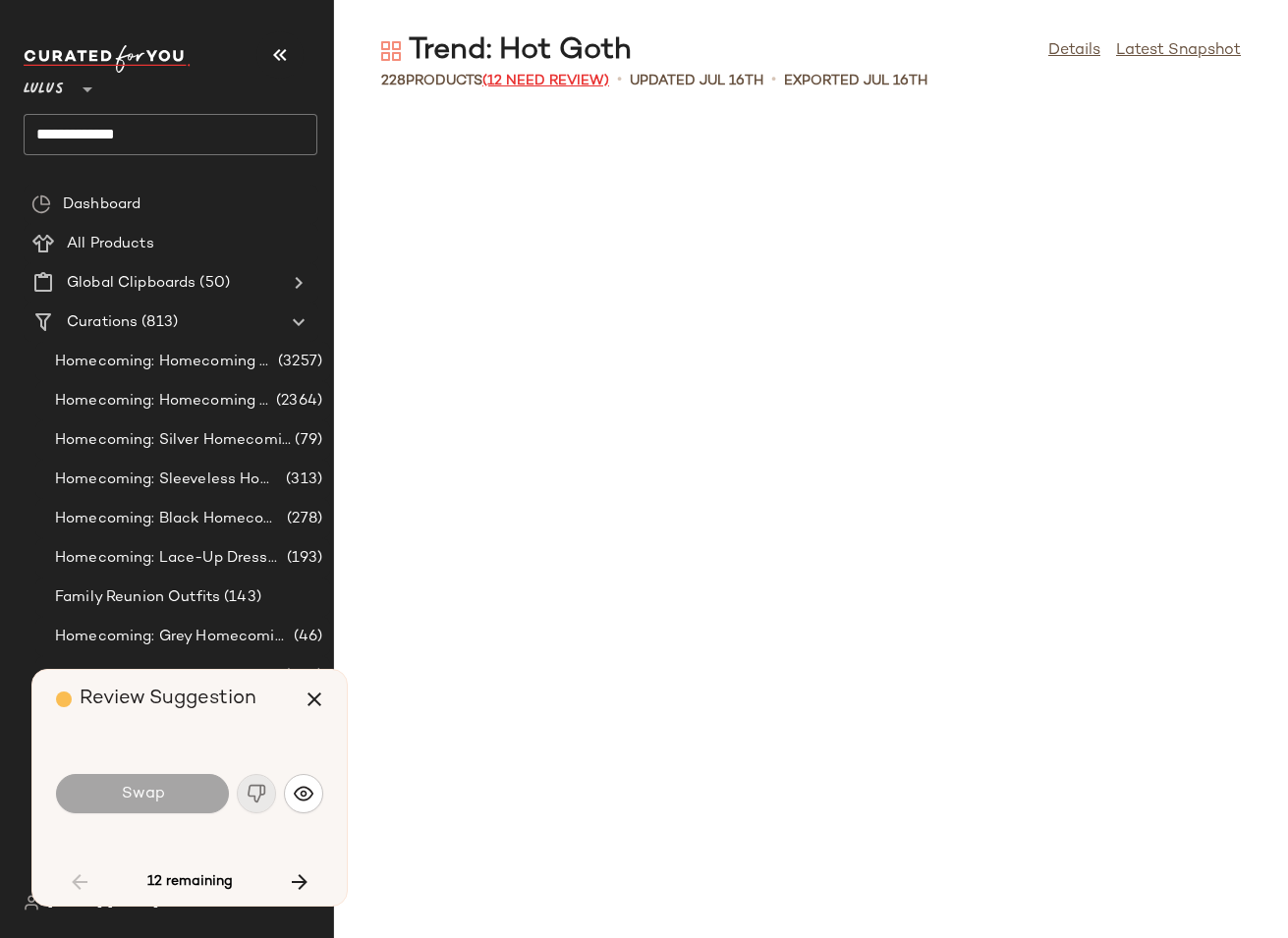 scroll, scrollTop: 6111, scrollLeft: 0, axis: vertical 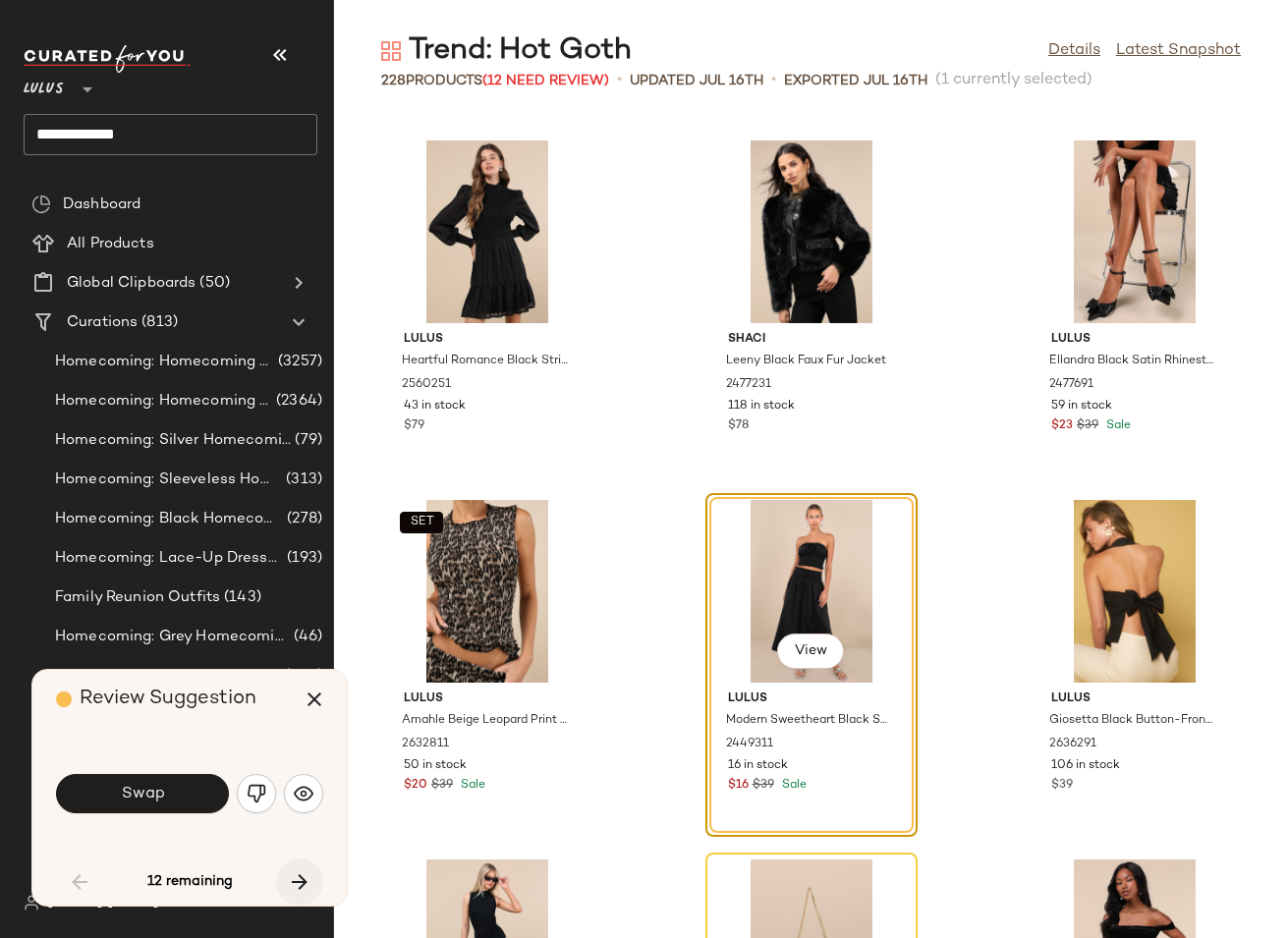 click at bounding box center [300, 882] 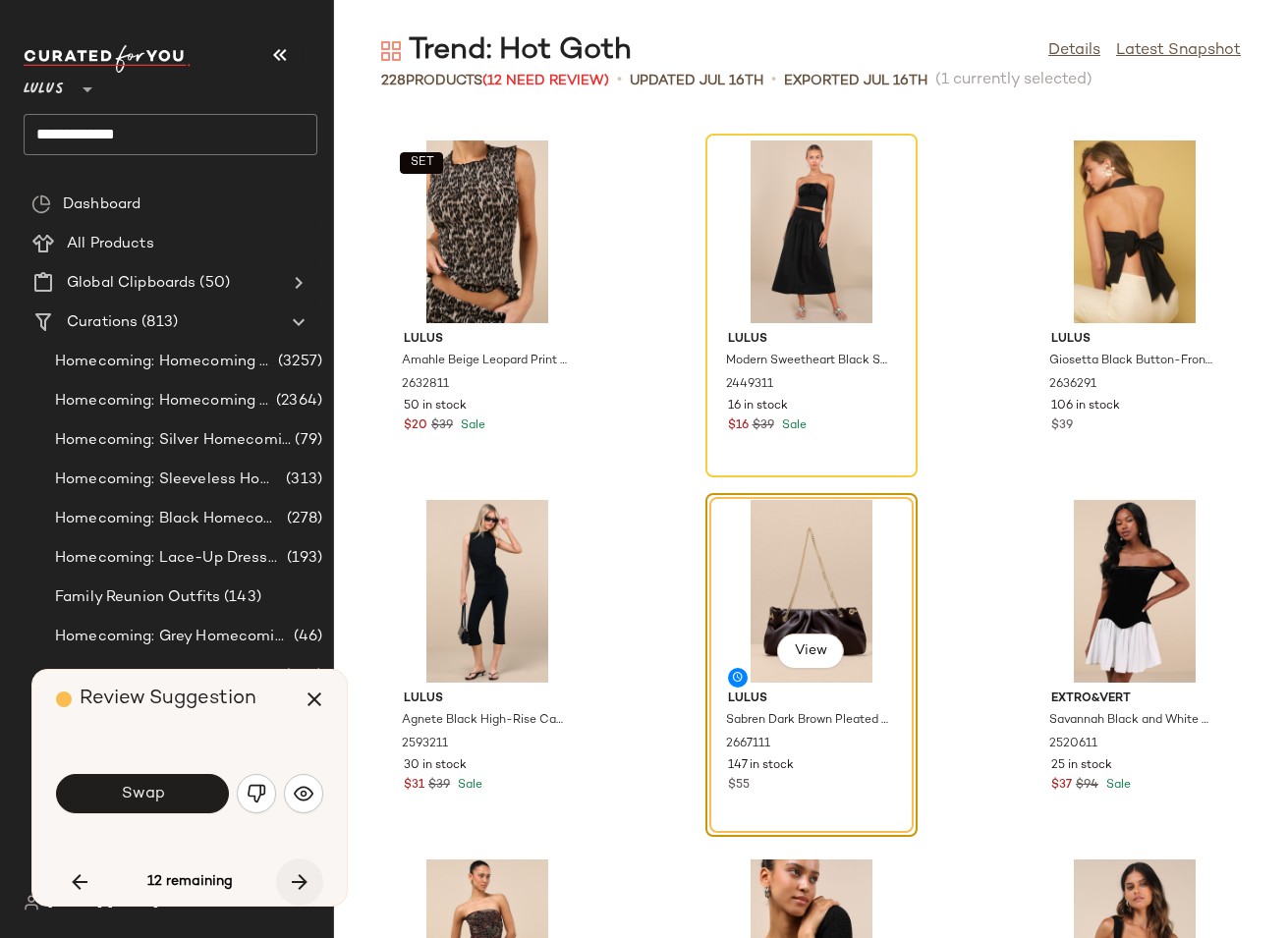 click at bounding box center [300, 882] 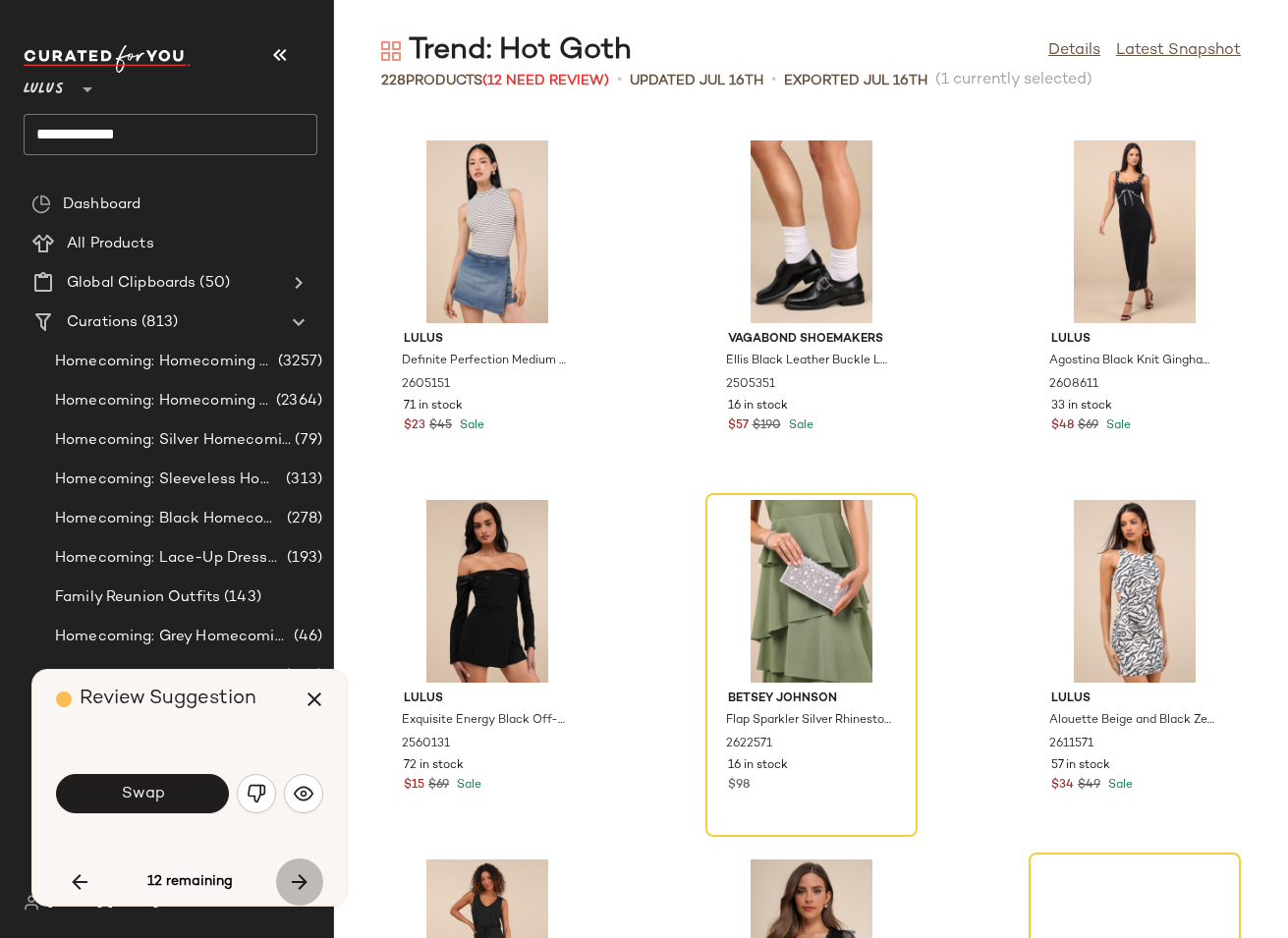 click at bounding box center (300, 882) 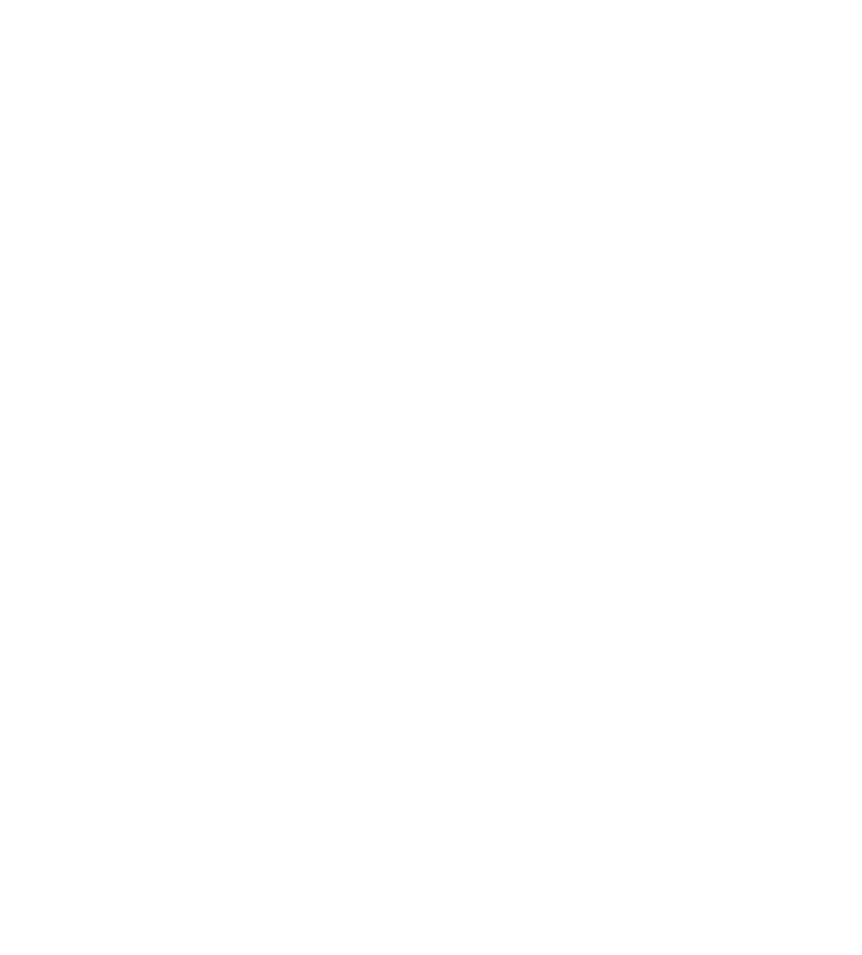scroll, scrollTop: 0, scrollLeft: 0, axis: both 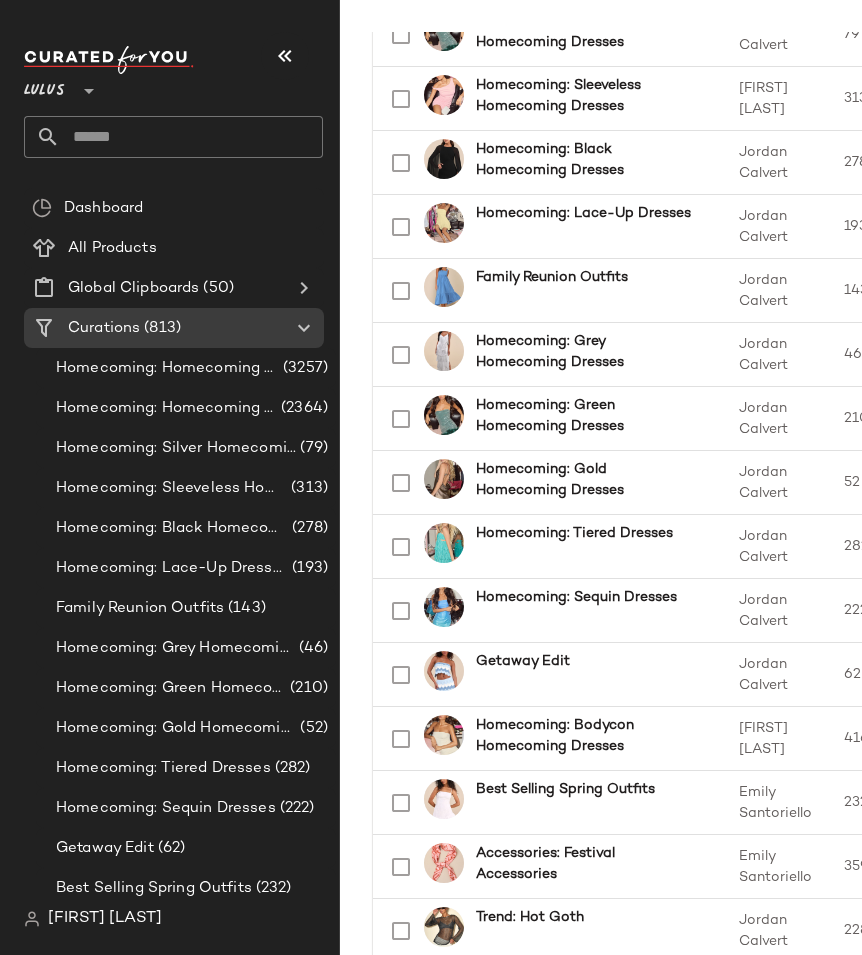 click 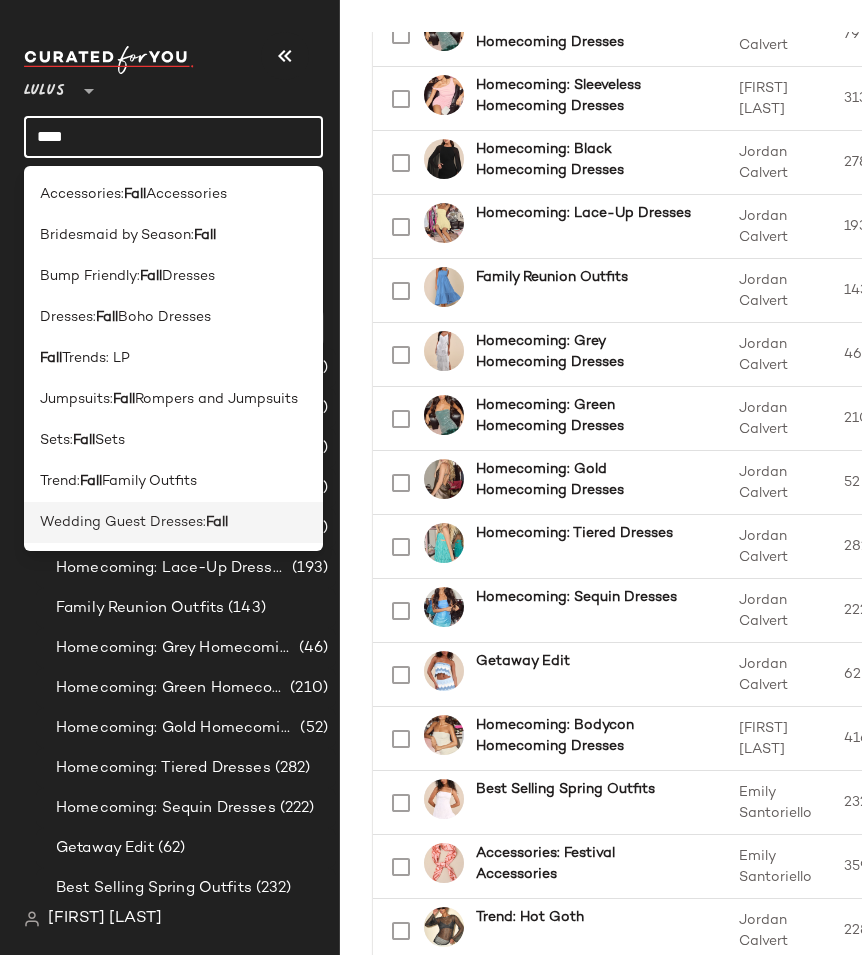 type on "****" 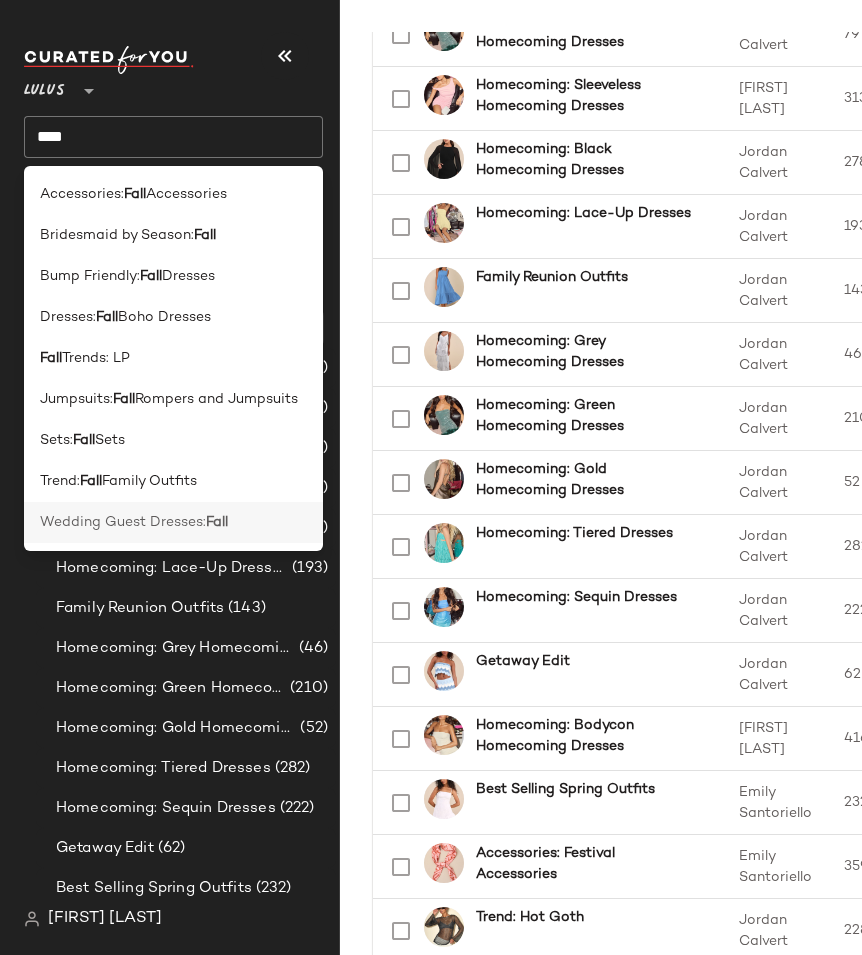 click on "Wedding Guest Dresses:" at bounding box center [123, 522] 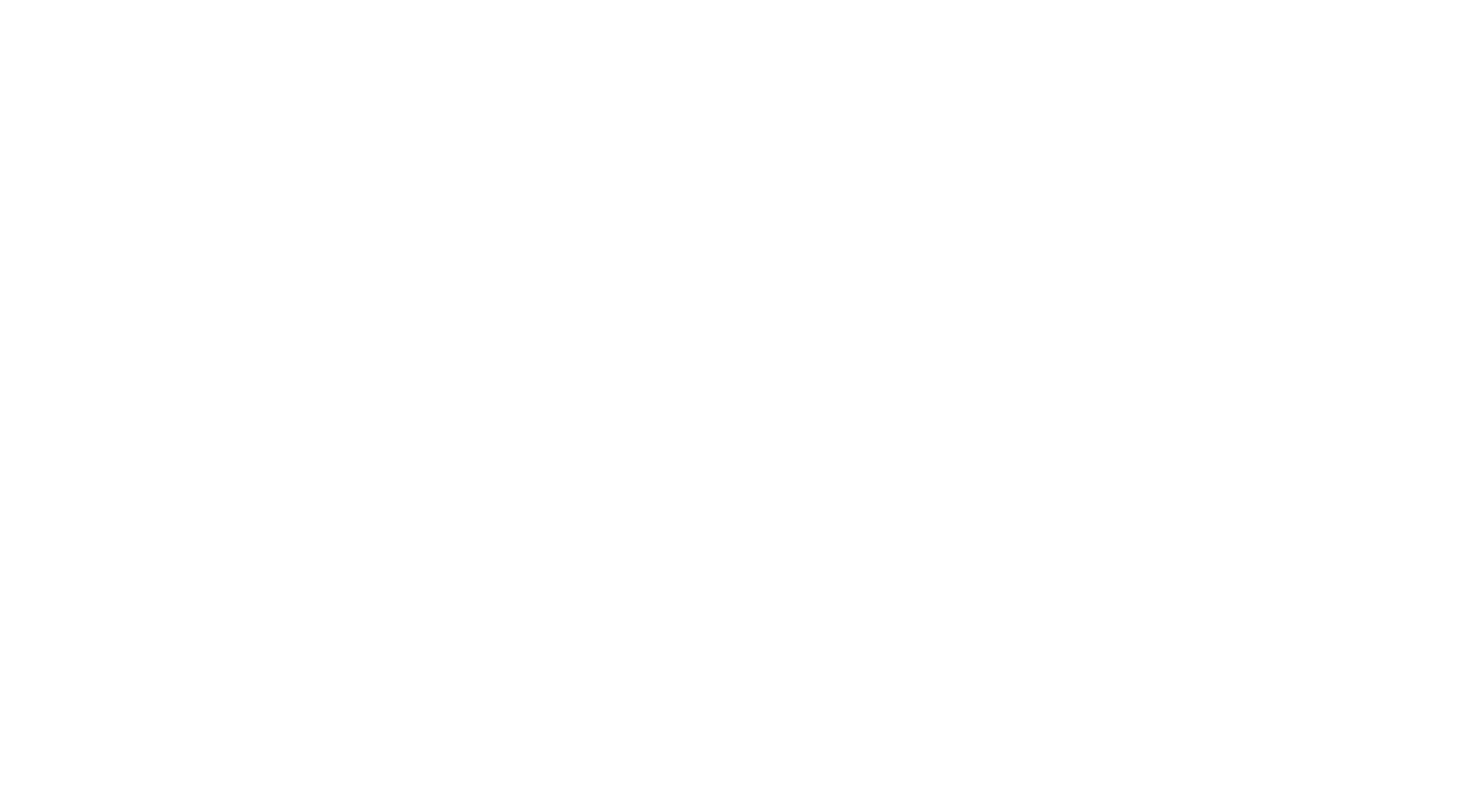 scroll, scrollTop: 0, scrollLeft: 0, axis: both 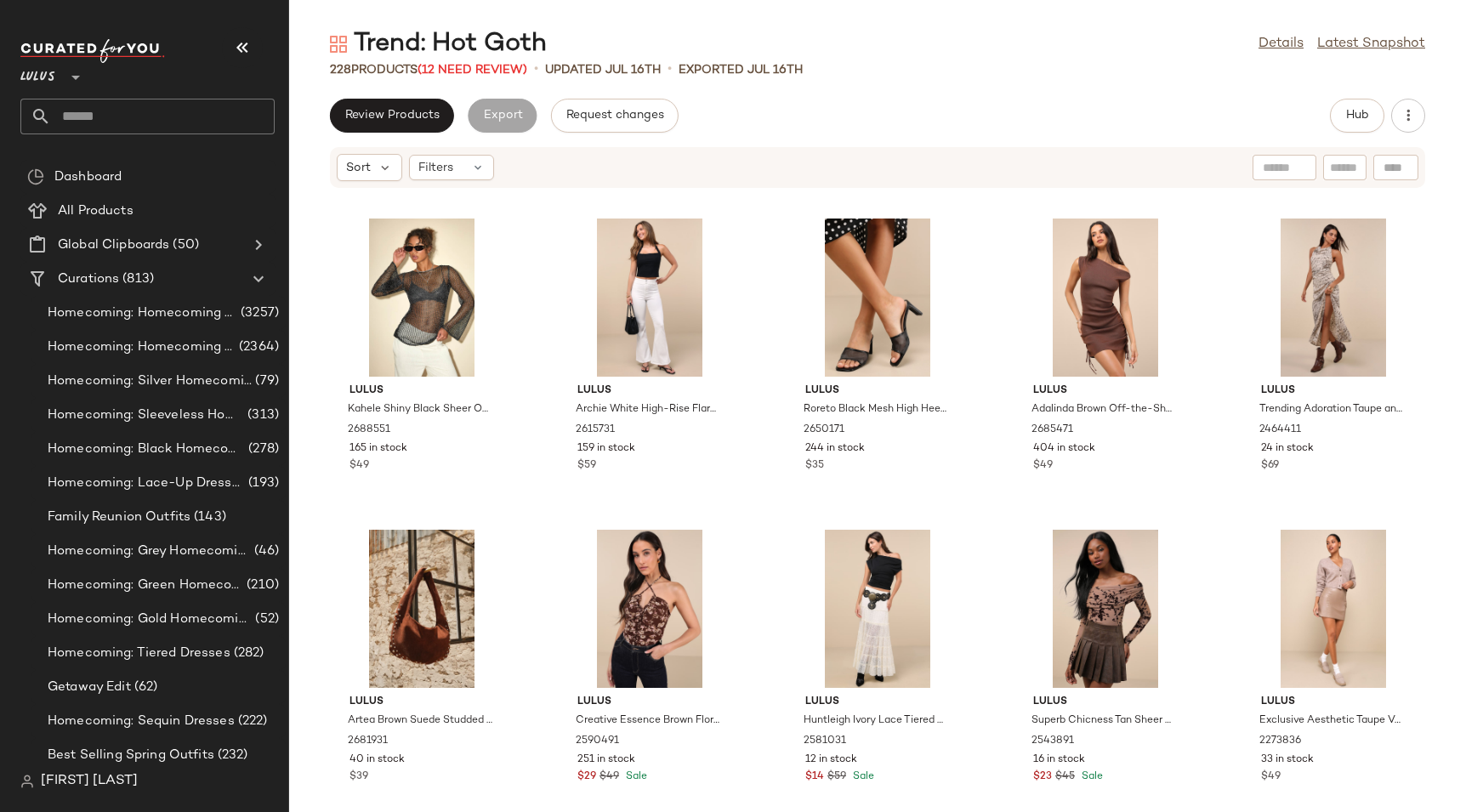 click on "Sort  Filters Lulus Kahele Shiny Black Sheer Open-Knit Long Sleeve Tunic Top 2688551 165 in stock $49 Lulus Archie White High-Rise Flare Jeans 2615731 159 in stock $59 Lulus Roreto Black Mesh High Heel Slide Sandals 2650171 244 in stock $35 Lulus Adalinda Brown Off-the-Shoulder Sweater Mini Dress 2685471 404 in stock $49 Lulus Trending Adoration Taupe and Grey Abstract Halter Maxi Dress 2464411 24 in stock $69 Lulus Artea Brown Suede Studded Shoulder Bag 2681931 40 in stock $39 Lulus Creative Essence Brown Floral Cross-Front Halter Bodysuit 2590491 251 in stock $29 $49 Sale Lulus Huntleigh Ivory Lace Tiered Maxi Skirt 2581031 12 in stock $14 $59 Sale Lulus Superb Chicness Tan Sheer Mesh Burnout Top 2543891 16 in stock $23 $45 Sale Lulus Exclusive Aesthetic Taupe Vegan Leather Mini Skirt 2273836 33 in stock $49 Lulus Feray Gold and Black Hammered Drop Earrings 2649371 32 in stock $19 Lulus Perfect Act Tan Velvet Burnout Off-the-Shoulder Mini Dress 2514131 56 in stock $59 Daisy Street 2404411 128 in stock $15" 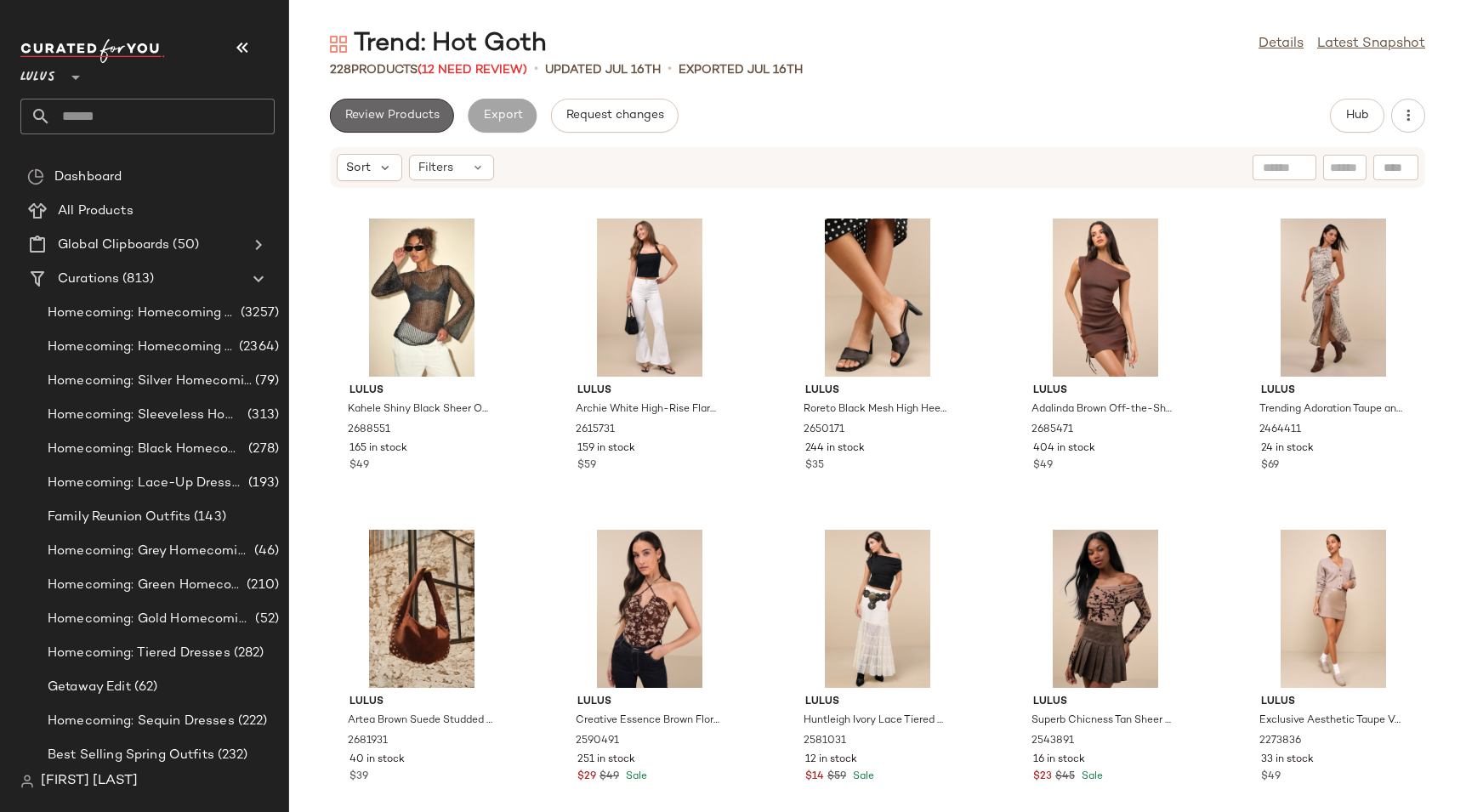 click on "Review Products" at bounding box center [392, 116] 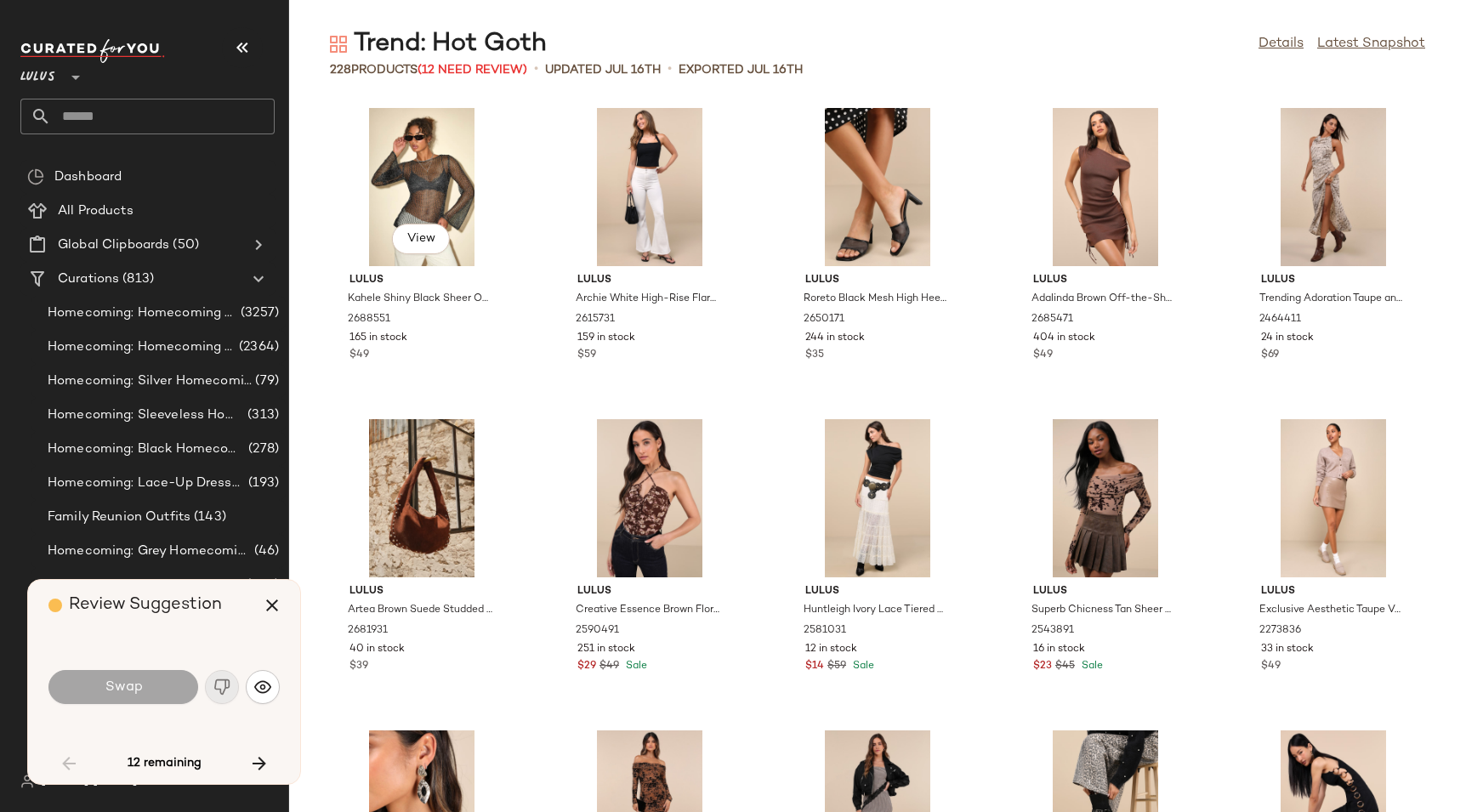 scroll, scrollTop: 3112, scrollLeft: 0, axis: vertical 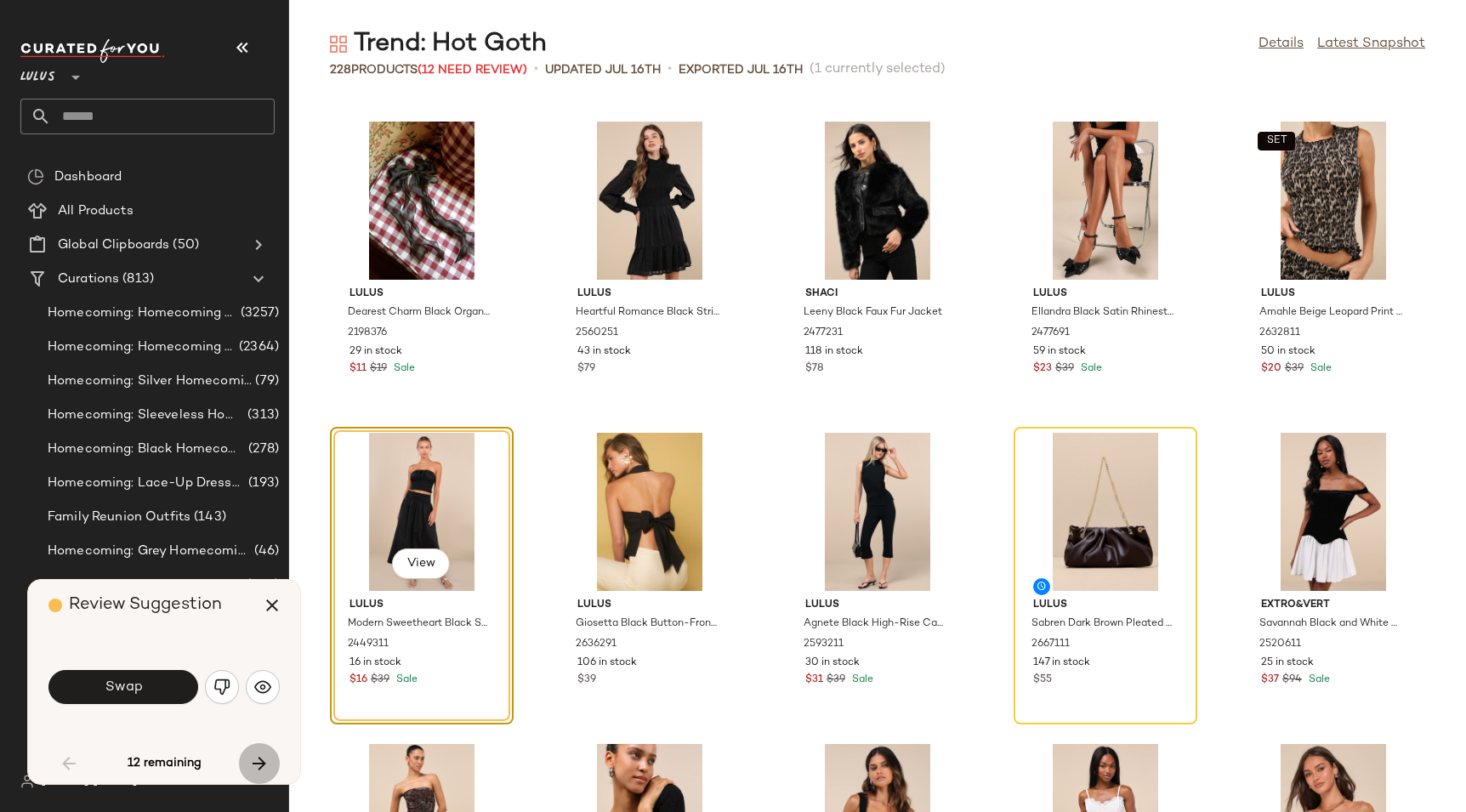 click at bounding box center [259, 764] 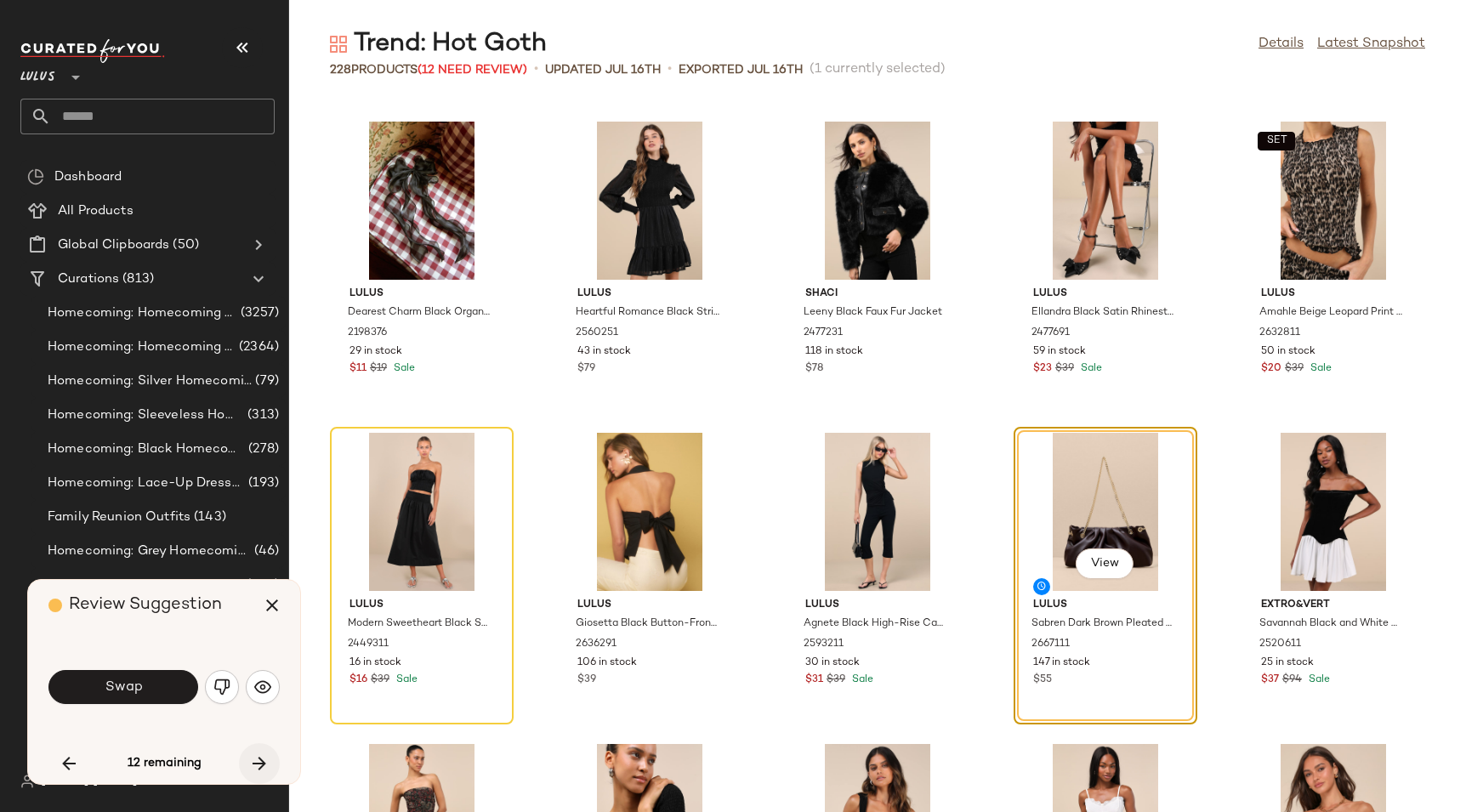 click at bounding box center (259, 764) 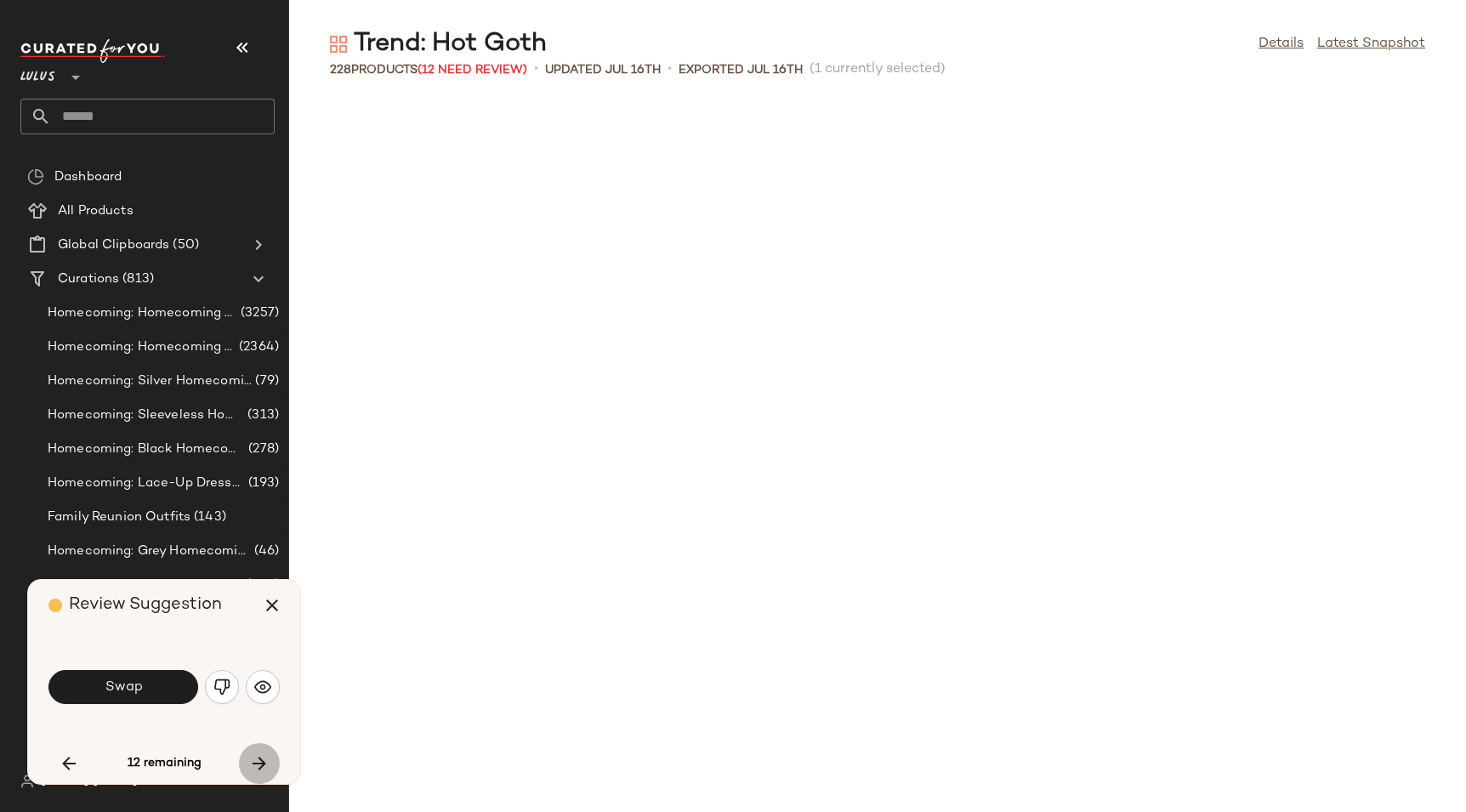 scroll, scrollTop: 4979, scrollLeft: 0, axis: vertical 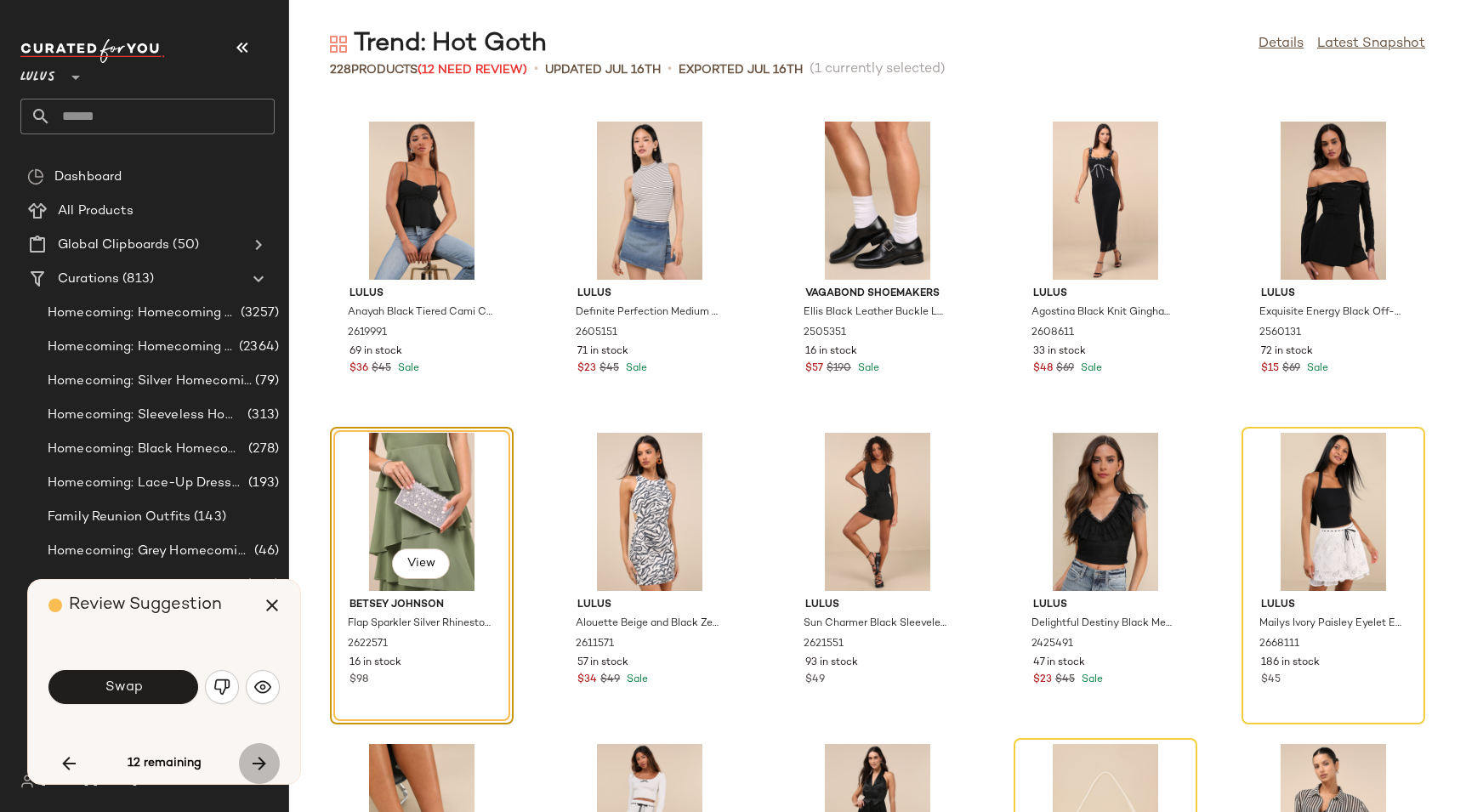 click at bounding box center [259, 764] 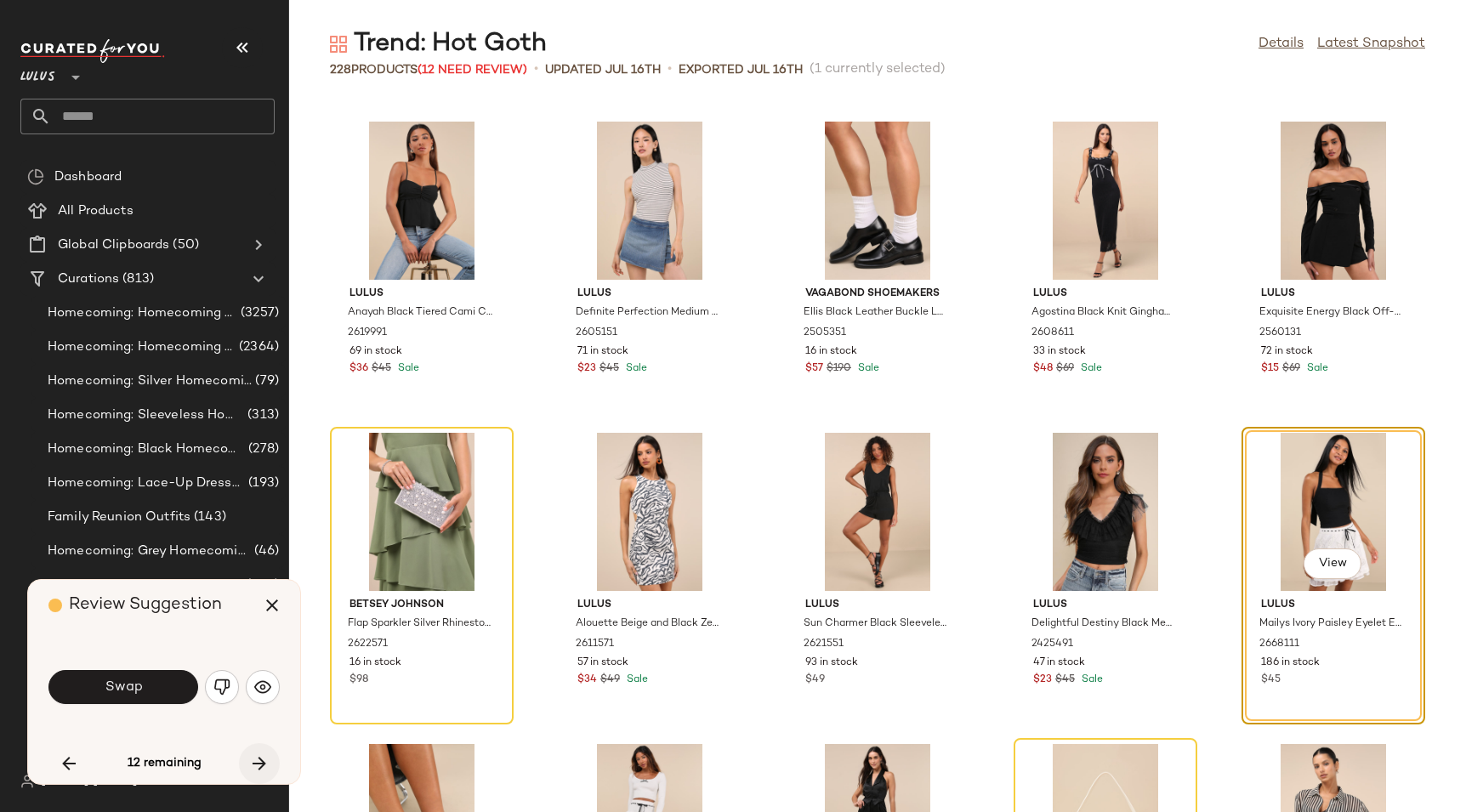 click at bounding box center [259, 764] 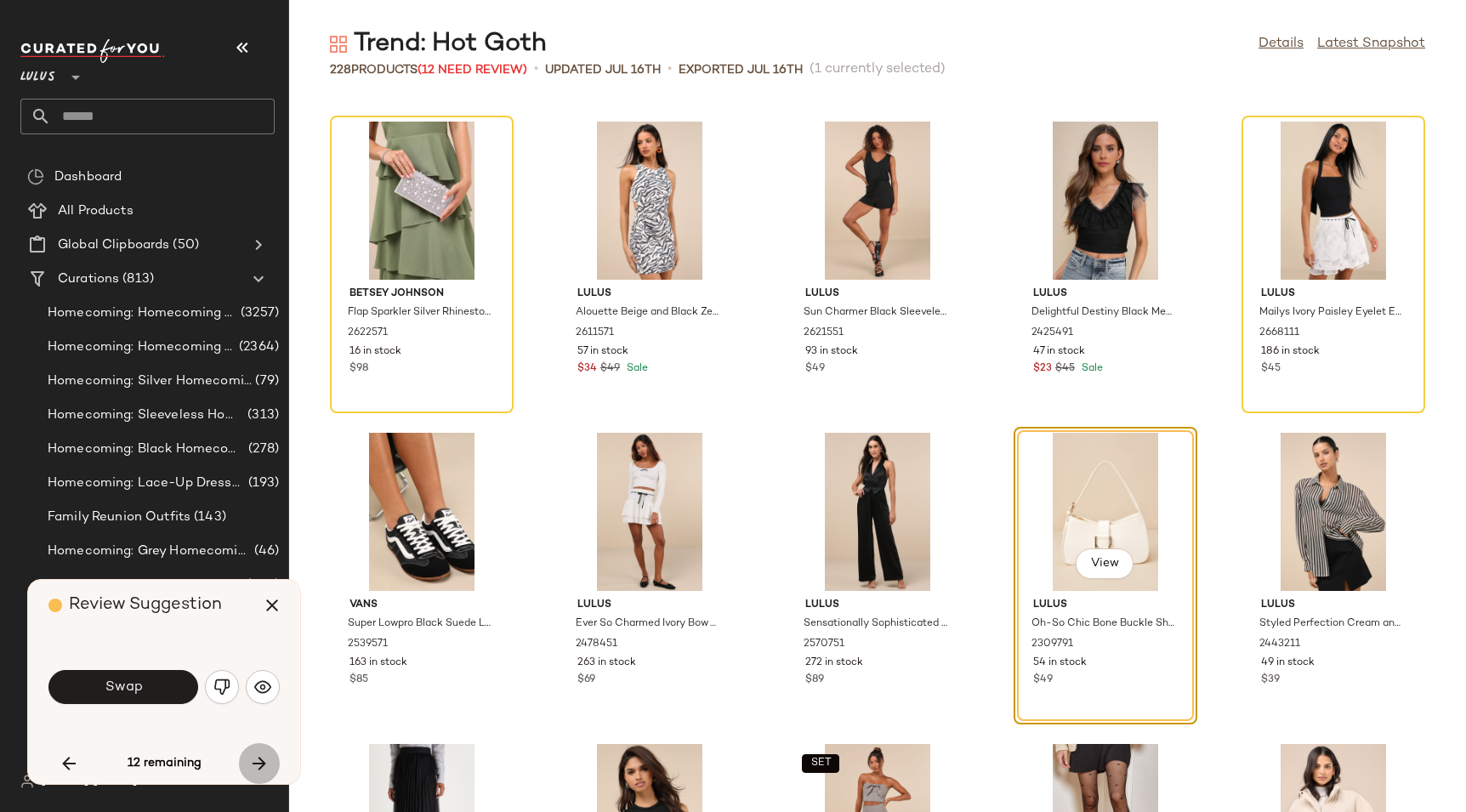 click at bounding box center [259, 764] 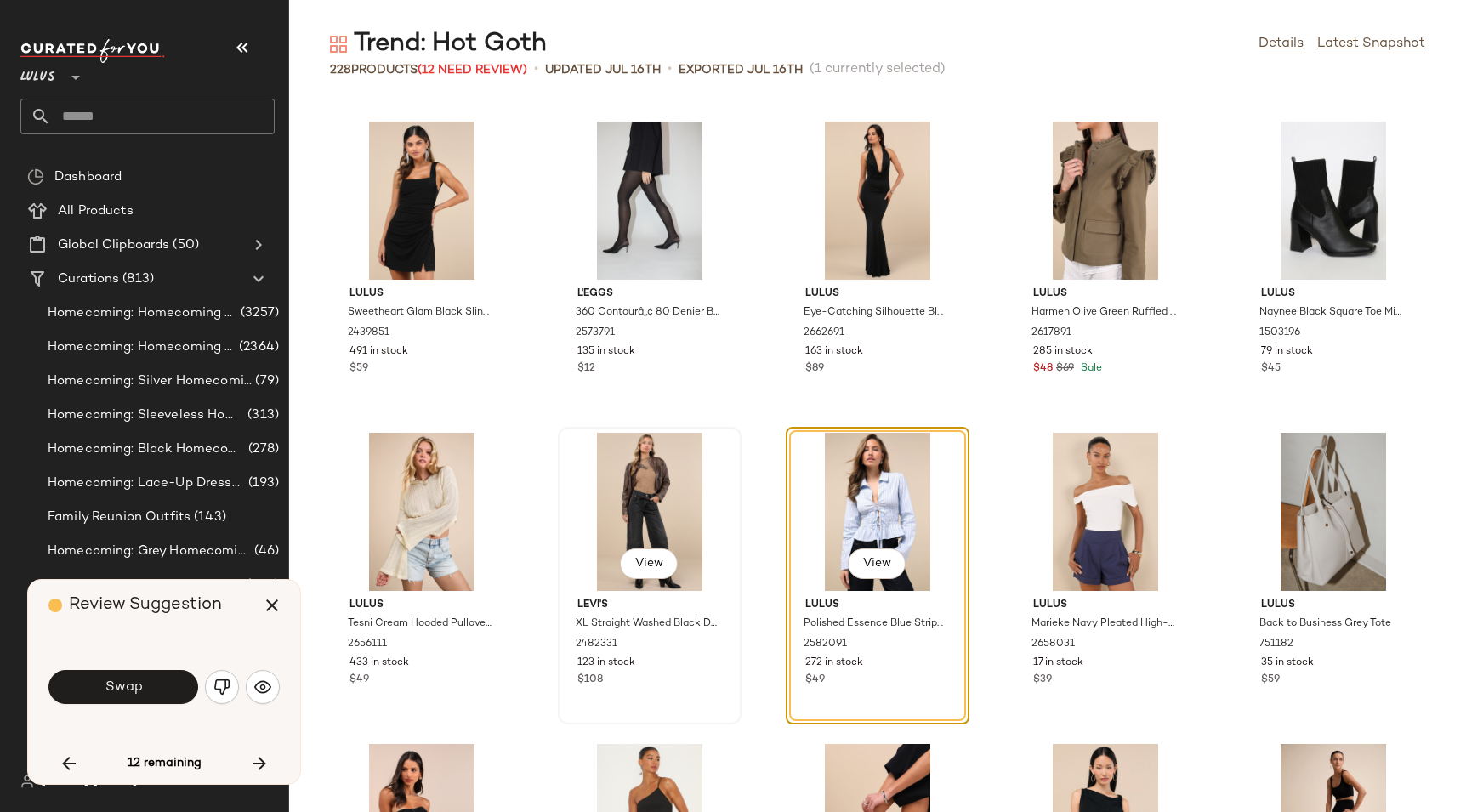 type 